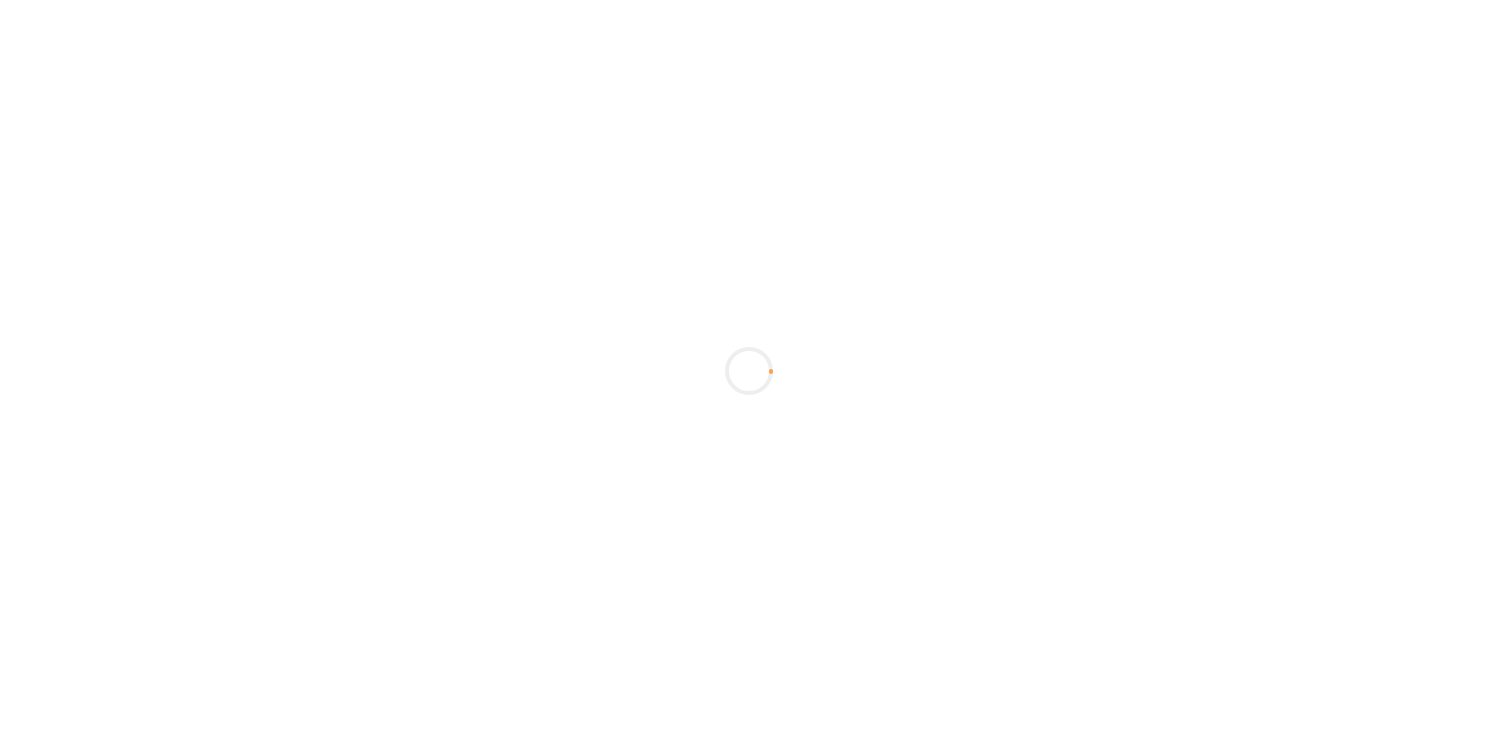 scroll, scrollTop: 0, scrollLeft: 0, axis: both 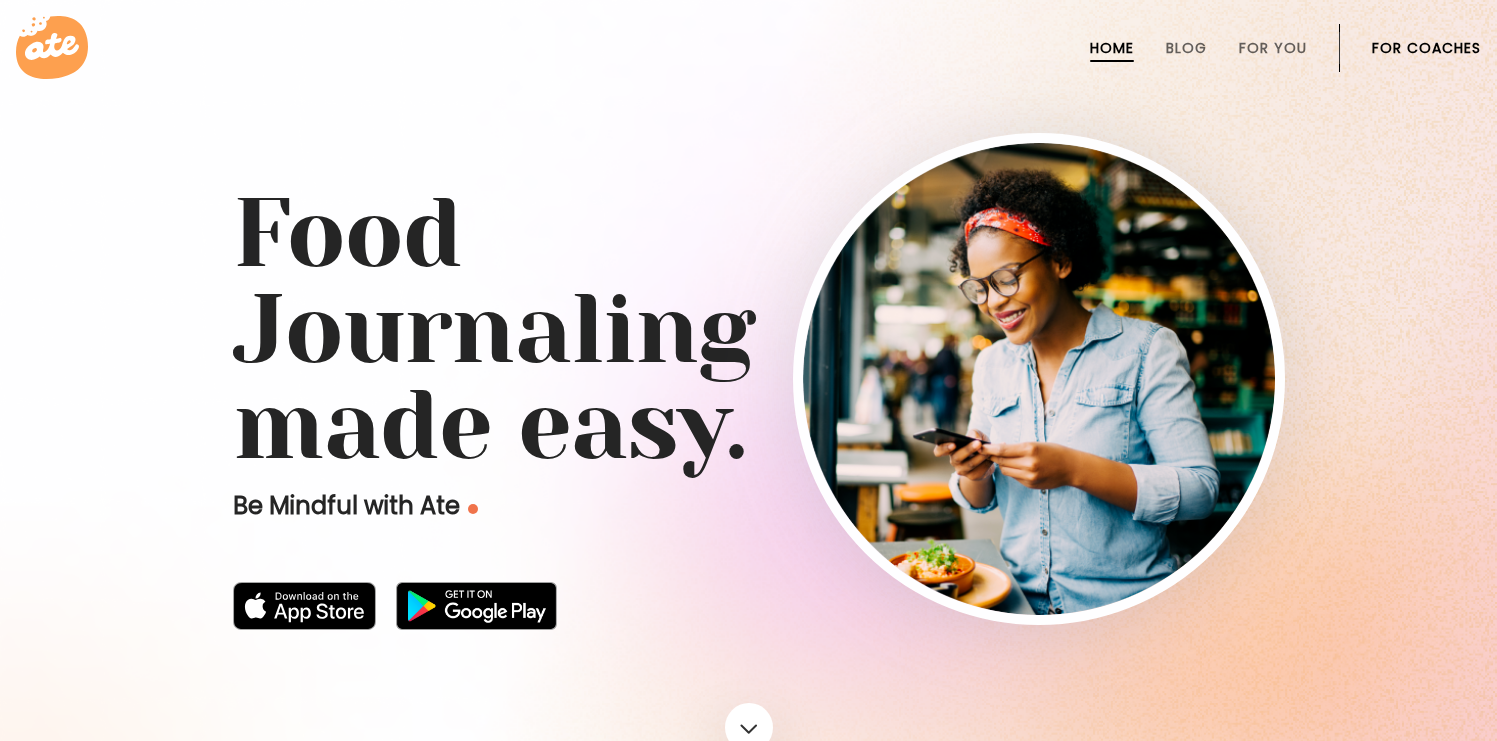 click on "For Coaches" at bounding box center (1426, 48) 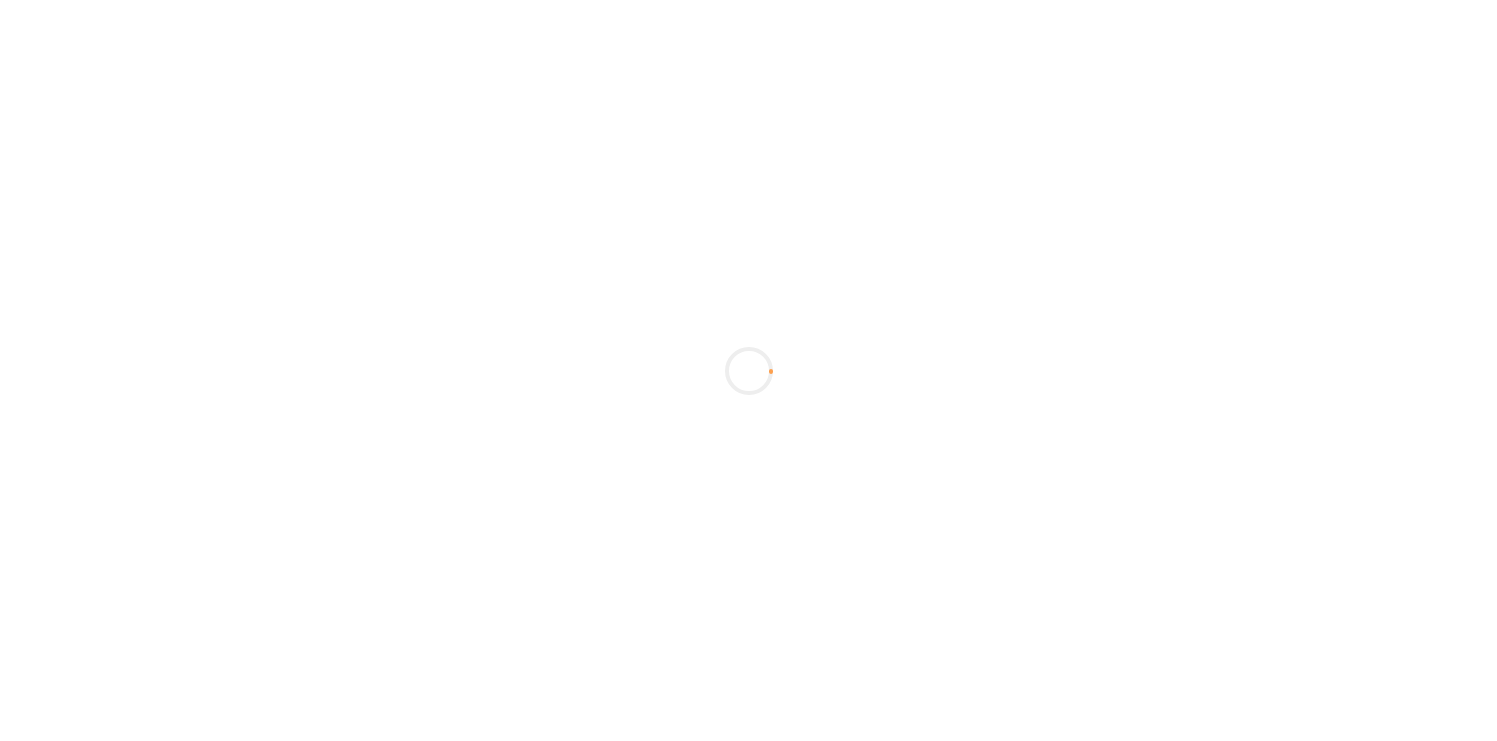 scroll, scrollTop: 0, scrollLeft: 0, axis: both 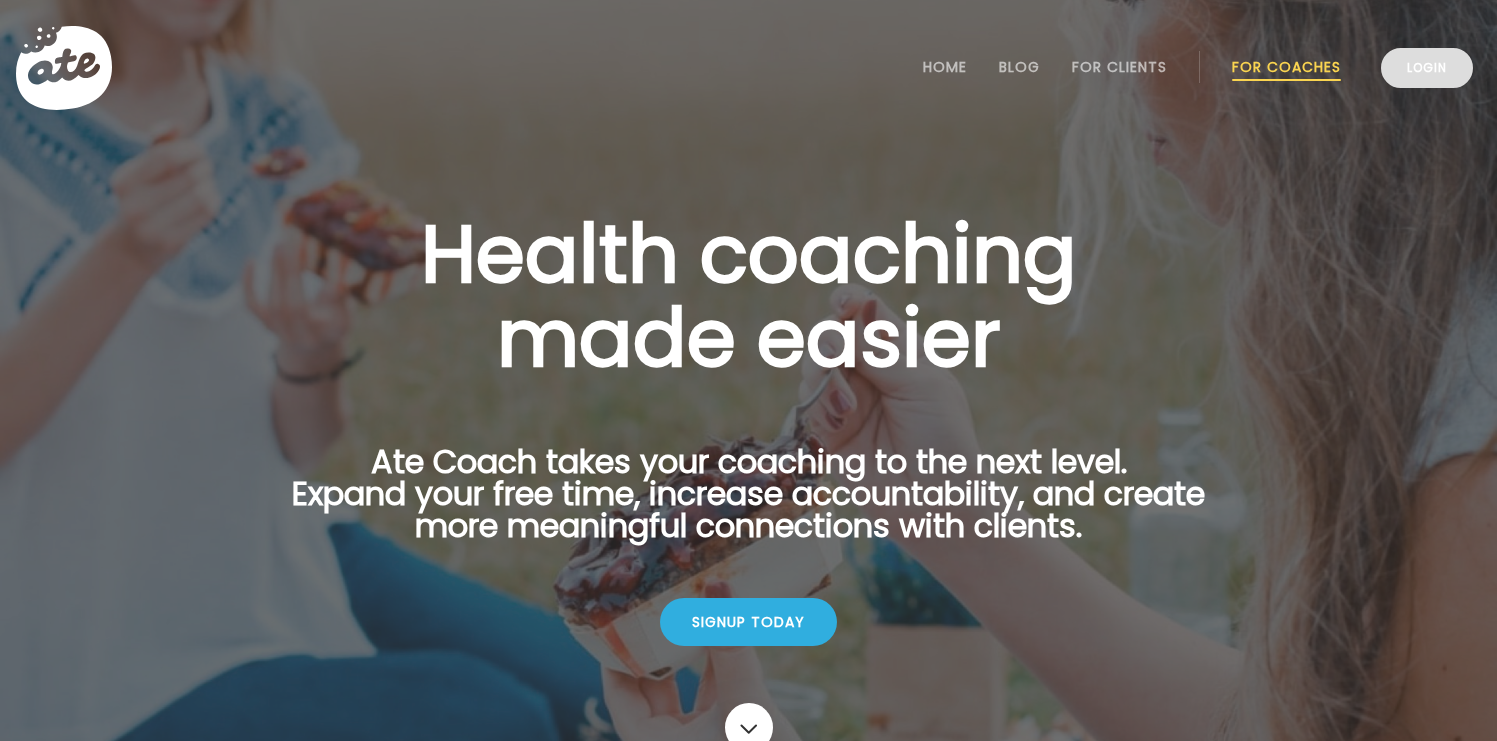 click on "Login" at bounding box center (1427, 68) 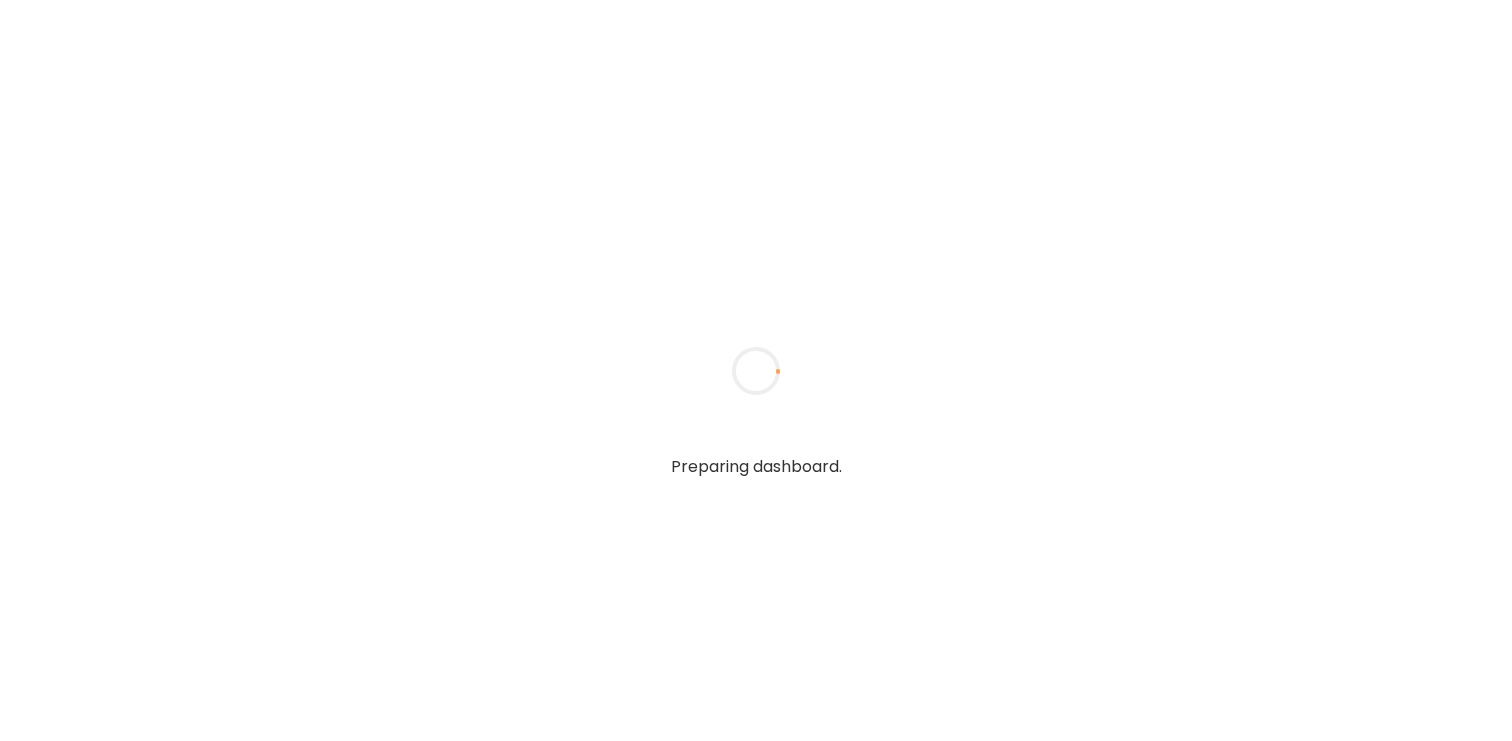 scroll, scrollTop: 0, scrollLeft: 0, axis: both 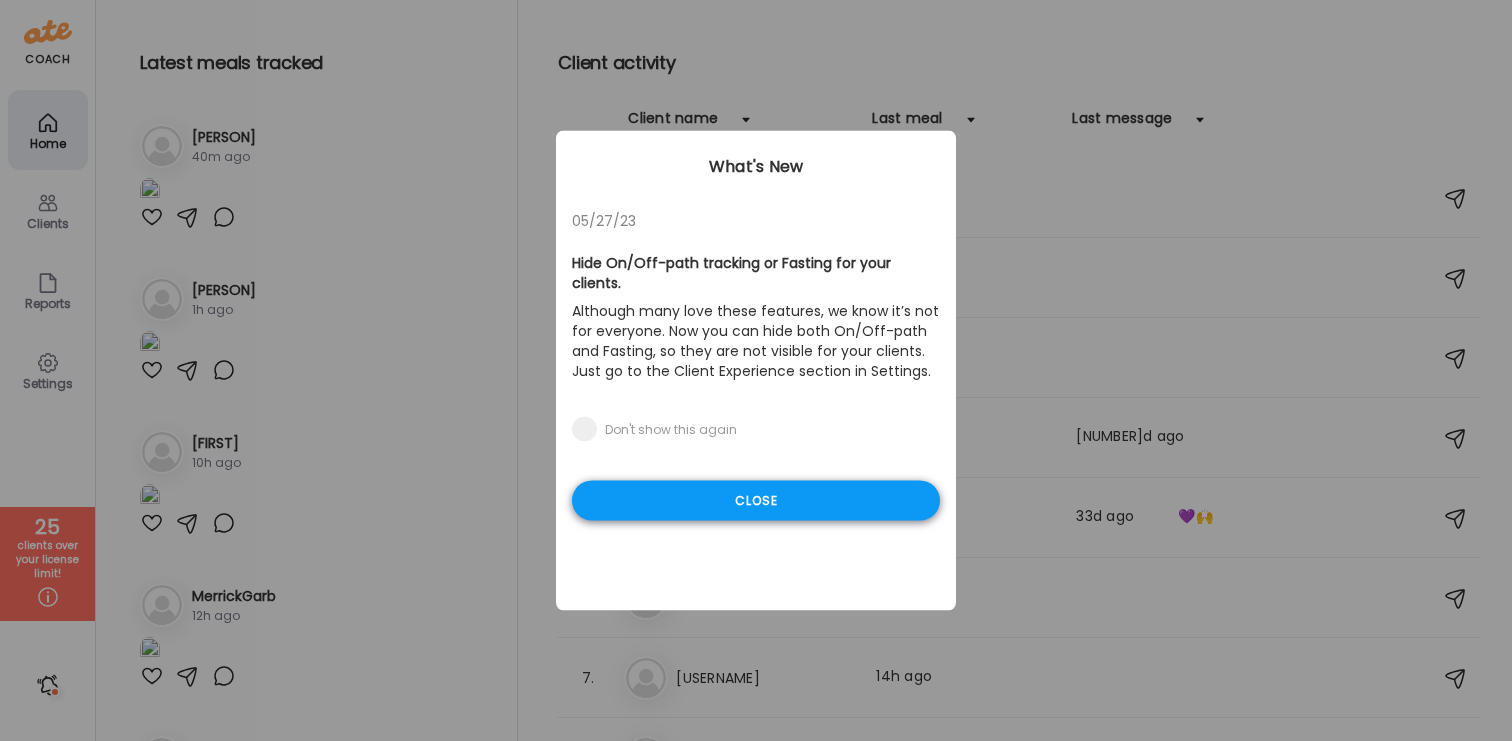 click on "Close" at bounding box center (756, 501) 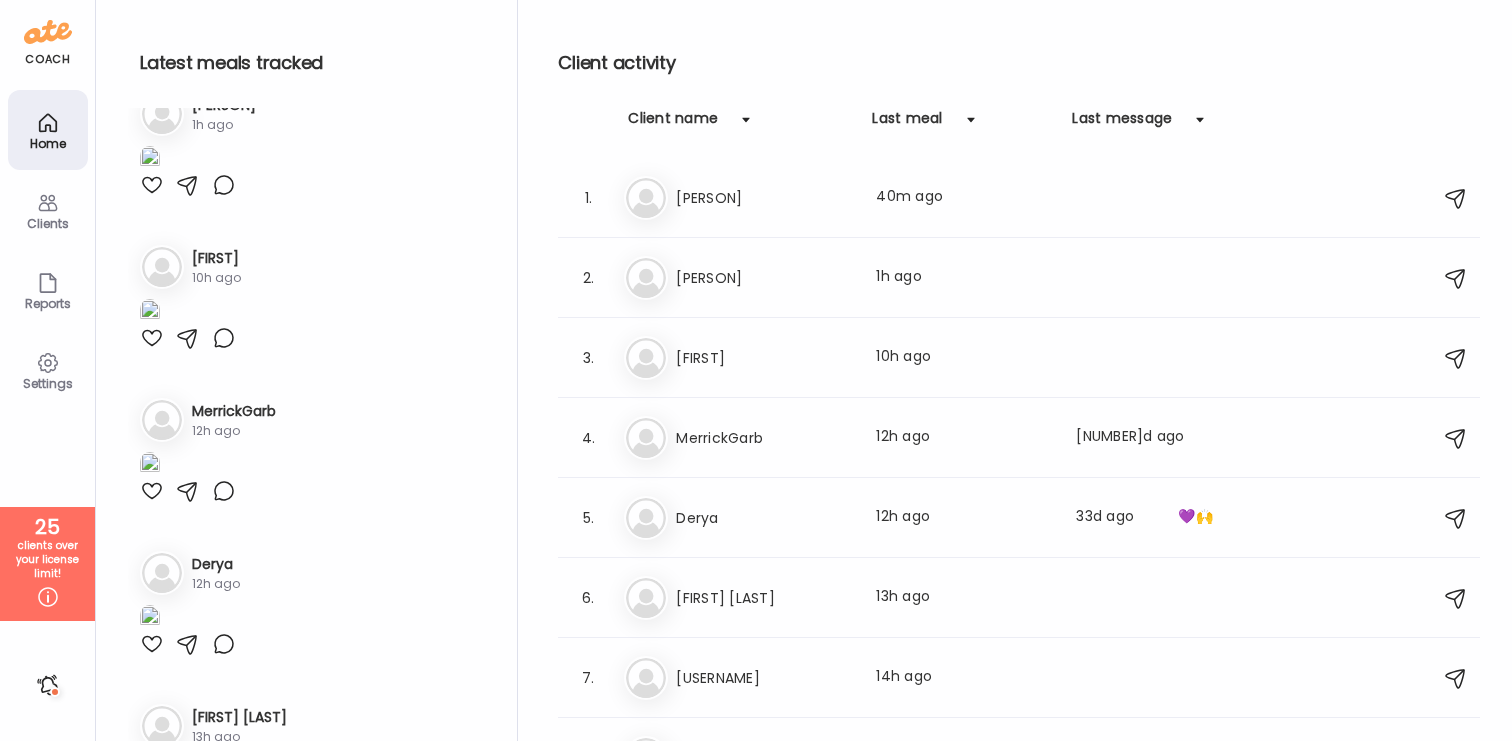 scroll, scrollTop: 208, scrollLeft: 0, axis: vertical 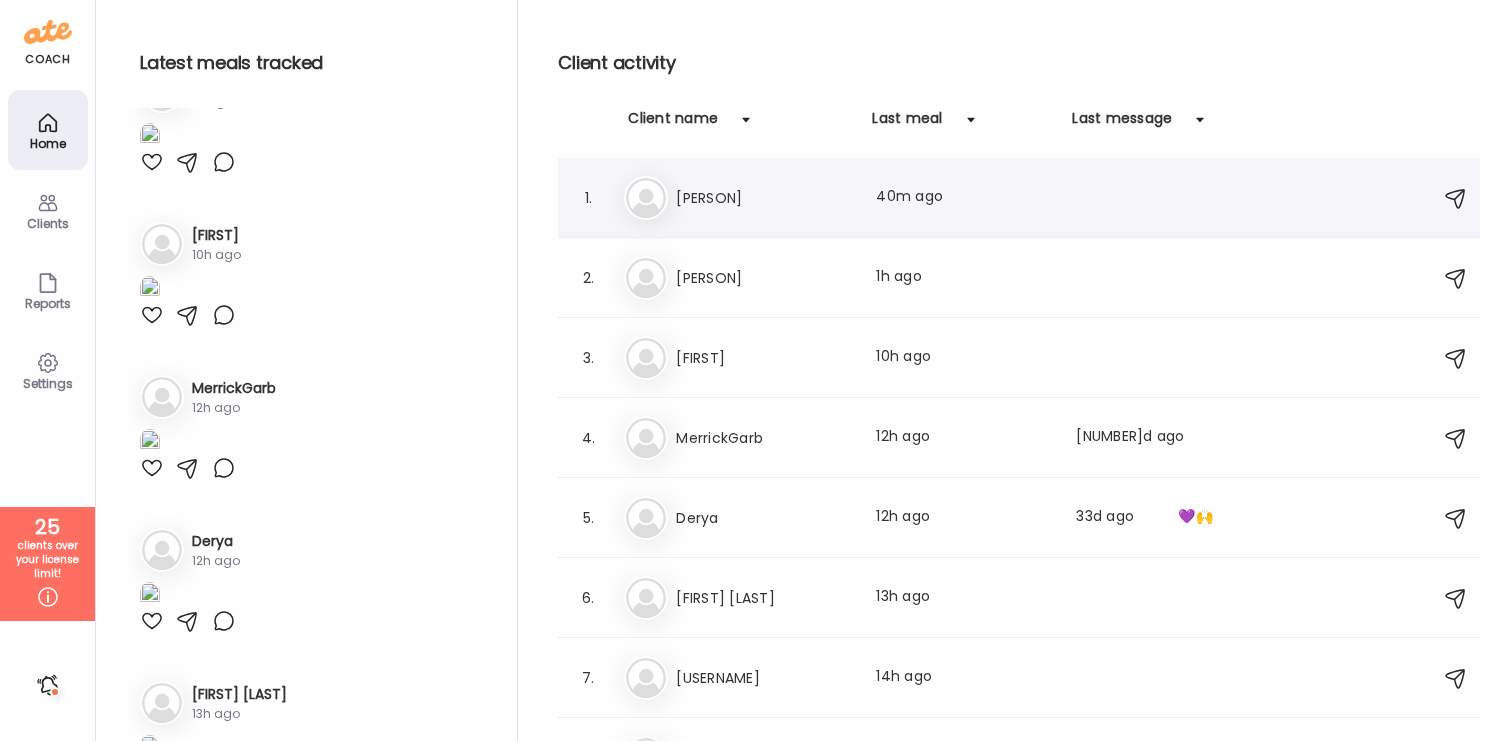 click on "[PERSON]" at bounding box center (764, 198) 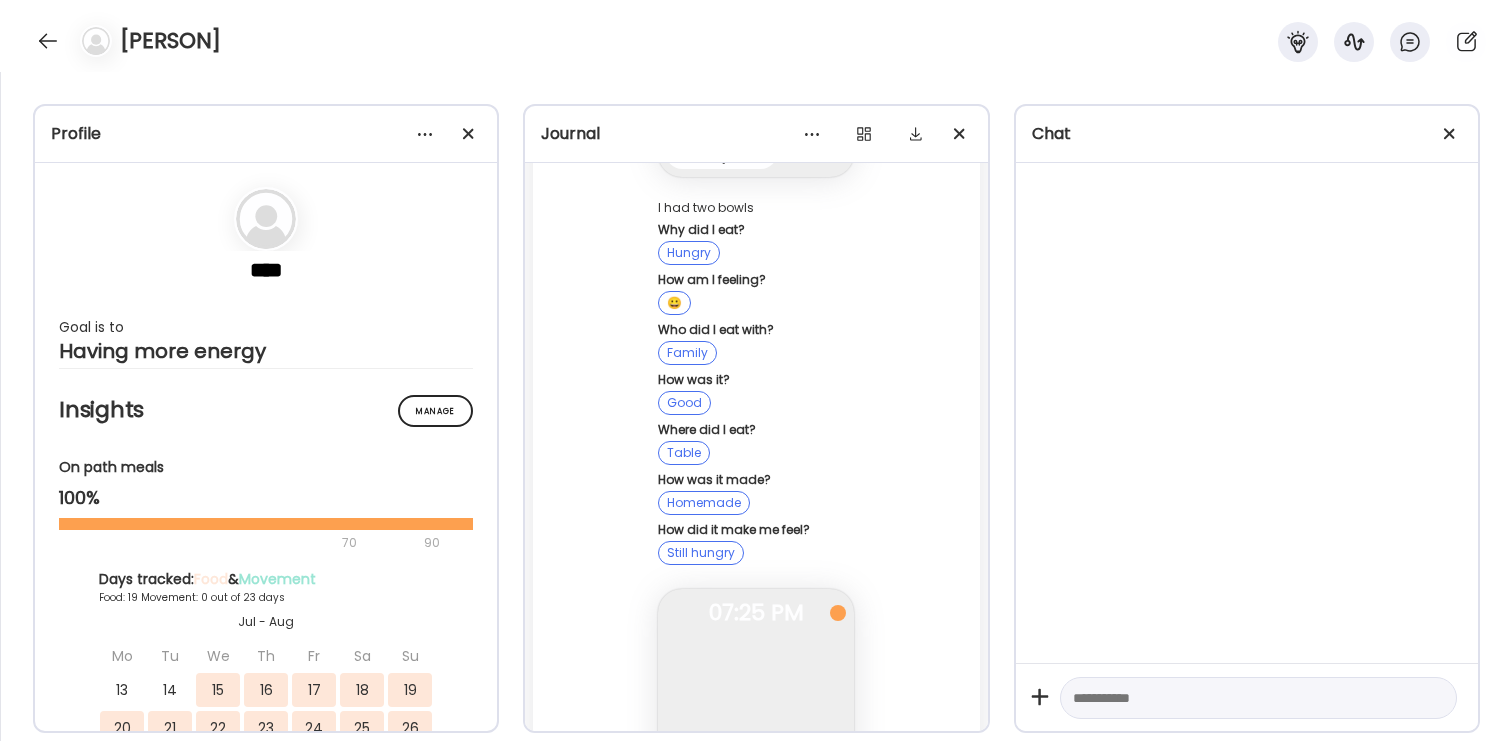 scroll, scrollTop: 73677, scrollLeft: 0, axis: vertical 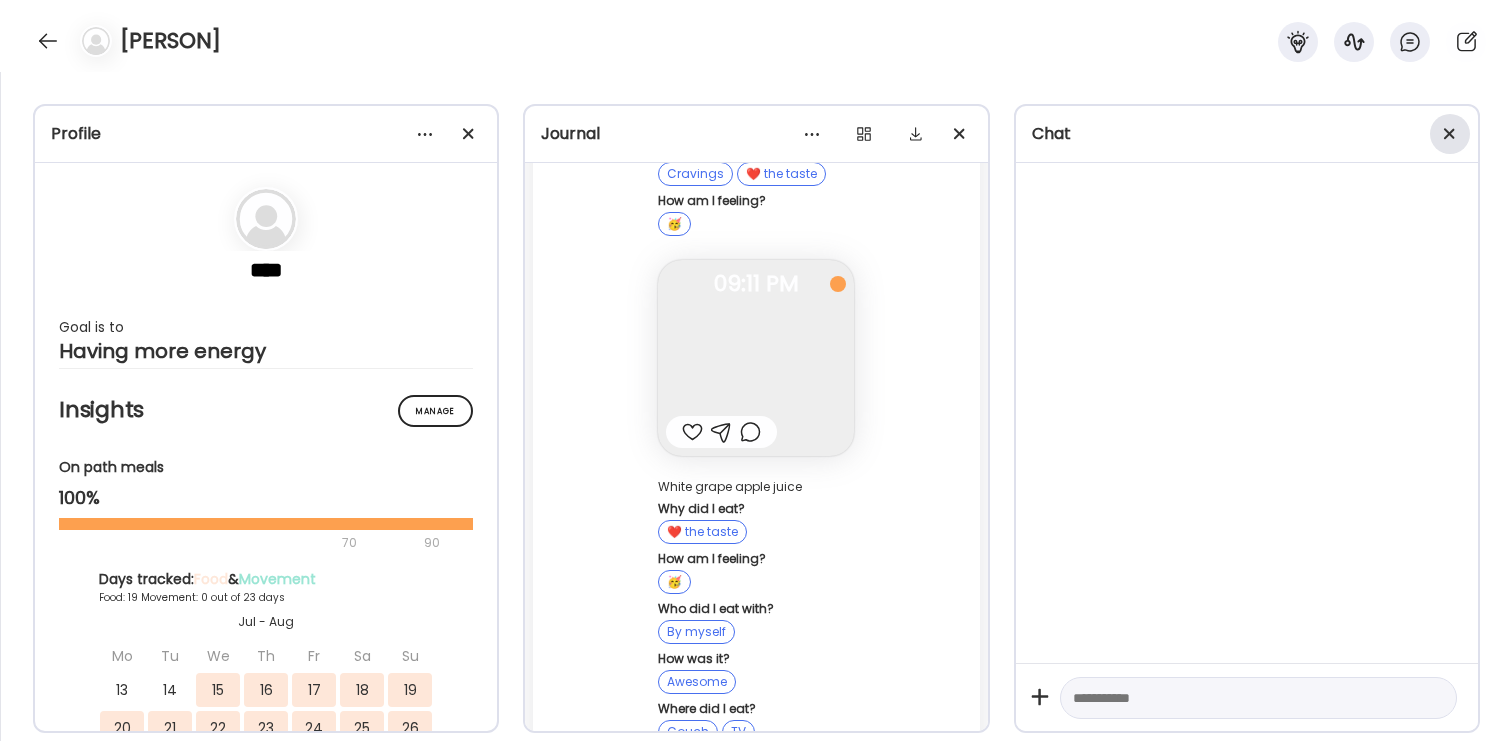 click at bounding box center [1450, 134] 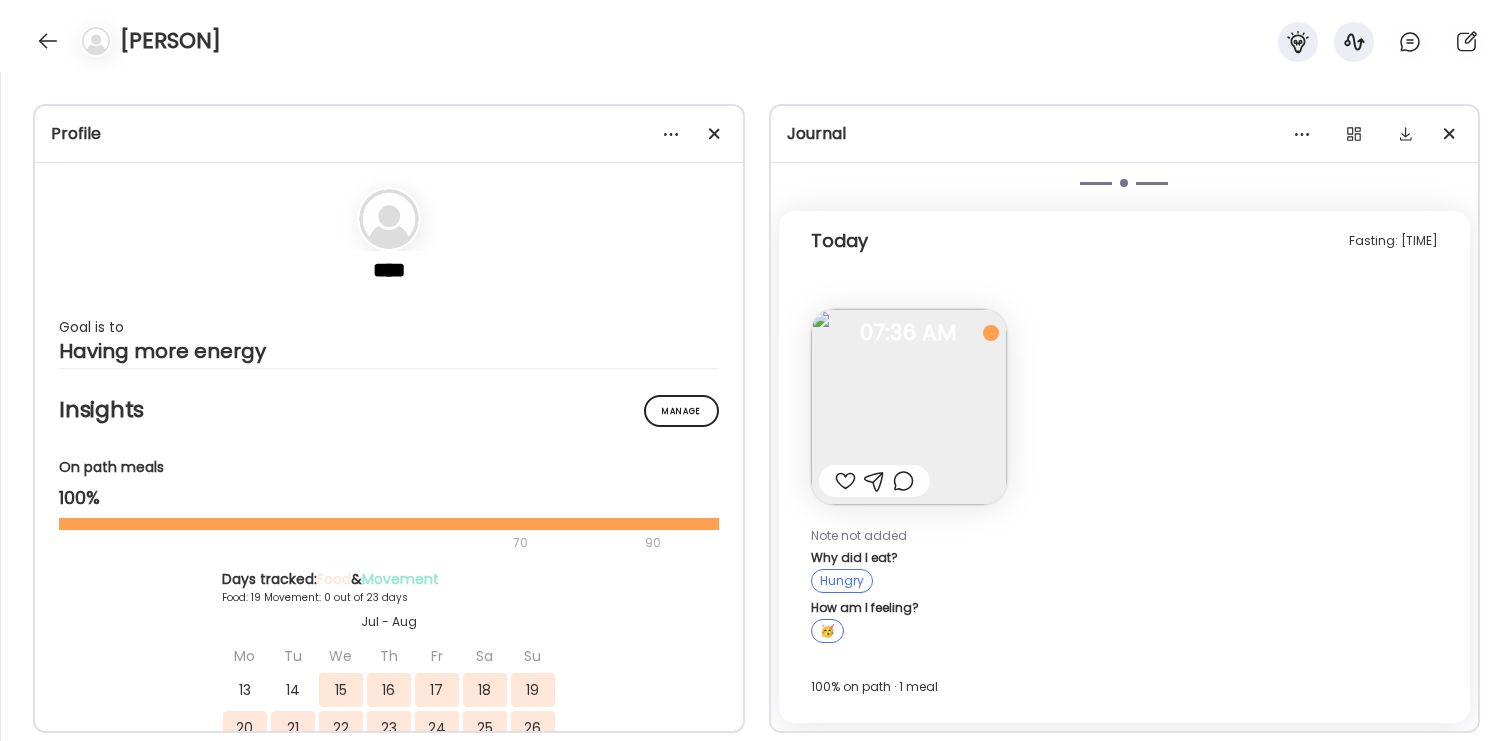 scroll, scrollTop: 42946, scrollLeft: 0, axis: vertical 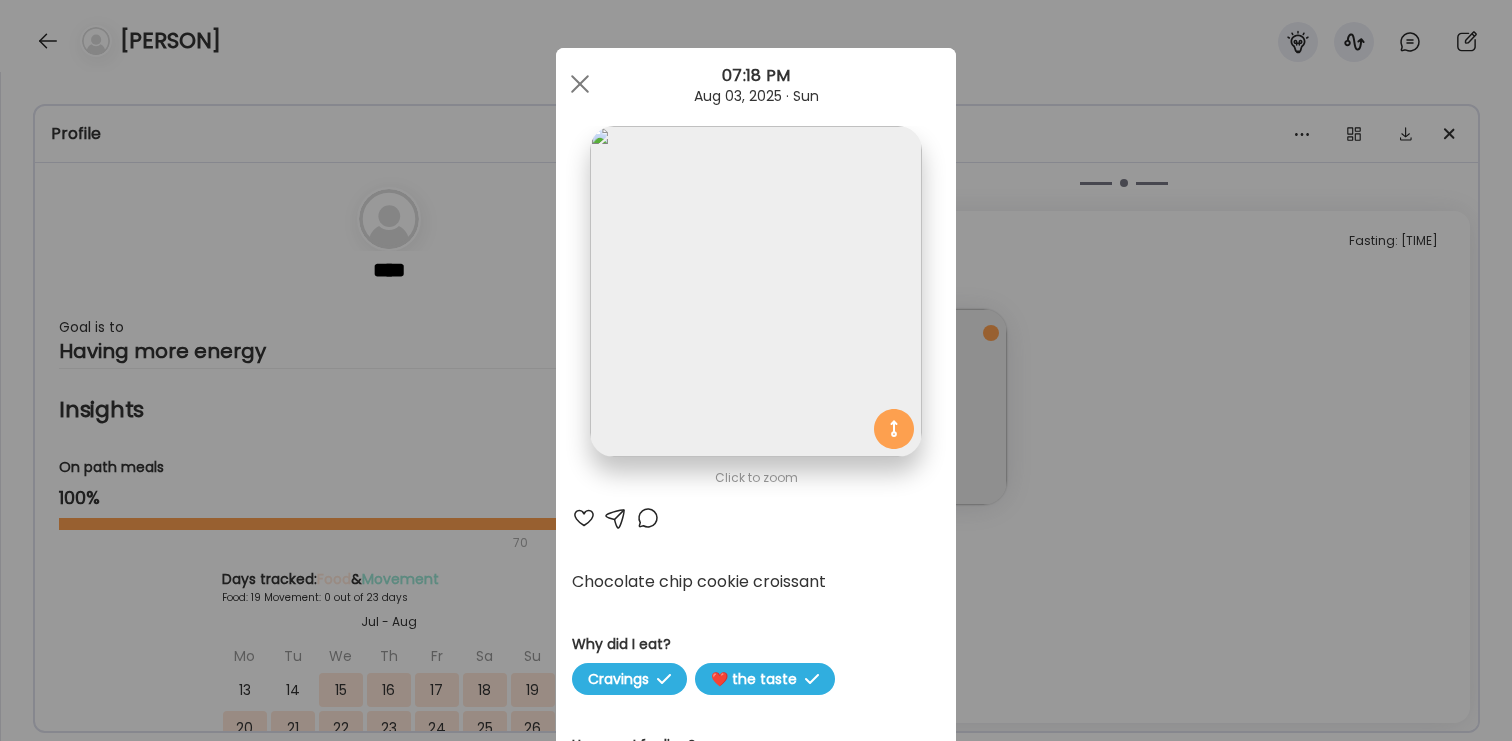 click on "Ate Coach Dashboard
Wahoo! It’s official
Take a moment to set up your Coach Profile to give your clients a smooth onboarding experience.
Skip Set up coach profile
Ate Coach Dashboard
1 Image 2 Message 3 Invite
Let’s get you quickly set up
Add a headshot or company logo for client recognition
Skip Next
Ate Coach Dashboard
1 Image 2 Message 3 Invite
Customize your welcome message
This page will be the first thing your clients will see. Add a welcome message to personalize their experience.
Header 32" at bounding box center [756, 370] 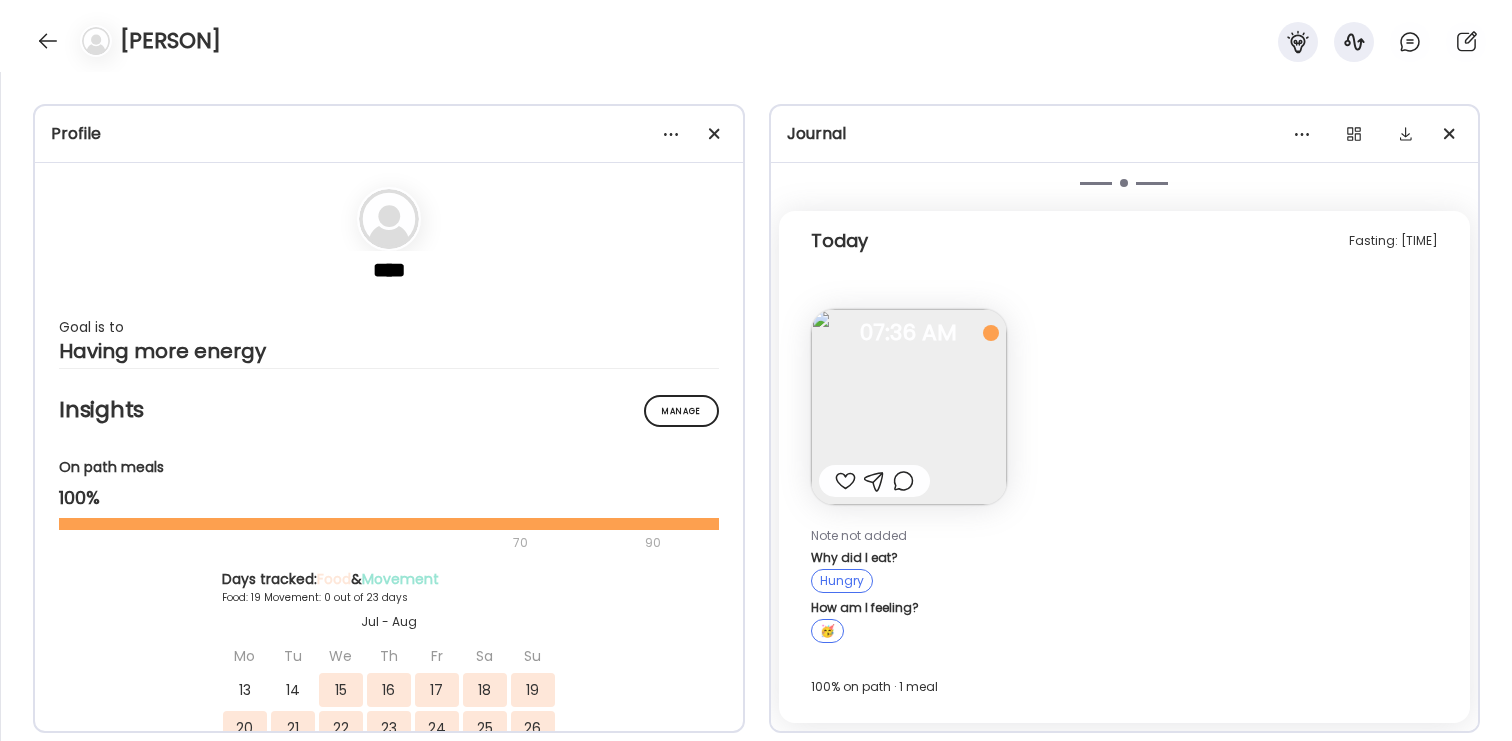scroll, scrollTop: 42437, scrollLeft: 0, axis: vertical 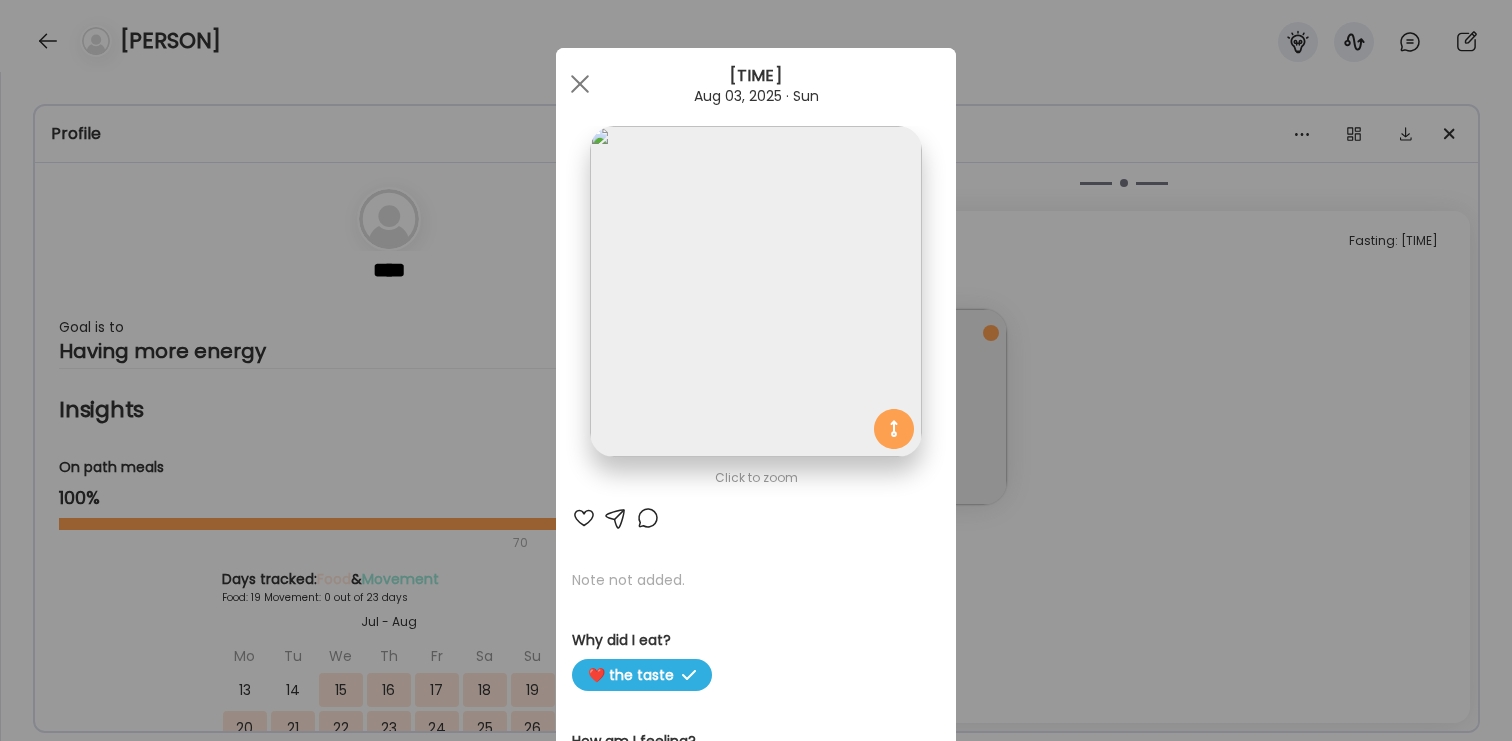 click on "Ate Coach Dashboard
Wahoo! It’s official
Take a moment to set up your Coach Profile to give your clients a smooth onboarding experience.
Skip Set up coach profile
Ate Coach Dashboard
1 Image 2 Message 3 Invite
Let’s get you quickly set up
Add a headshot or company logo for client recognition
Skip Next
Ate Coach Dashboard
1 Image 2 Message 3 Invite
Customize your welcome message
This page will be the first thing your clients will see. Add a welcome message to personalize their experience.
Header 32" at bounding box center (756, 370) 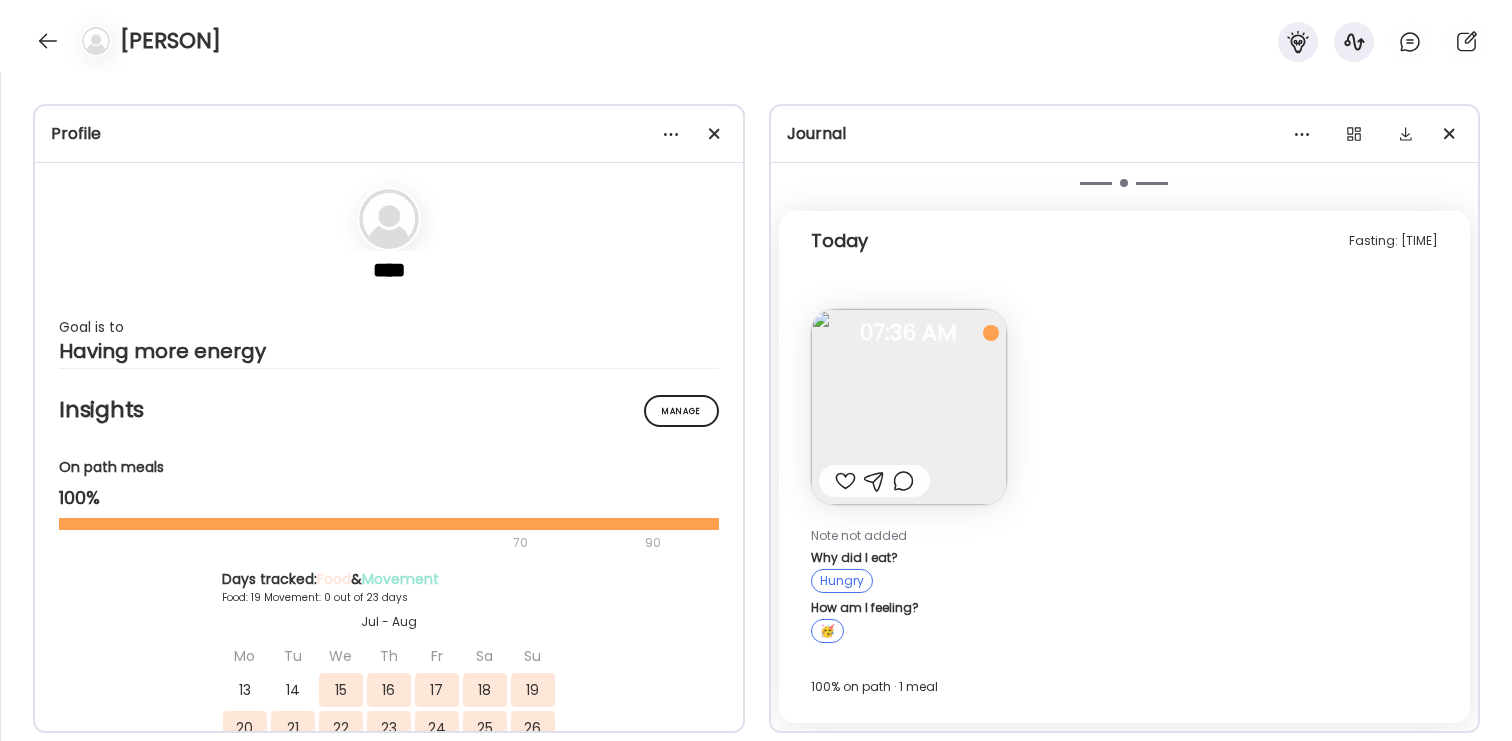 scroll, scrollTop: 41758, scrollLeft: 0, axis: vertical 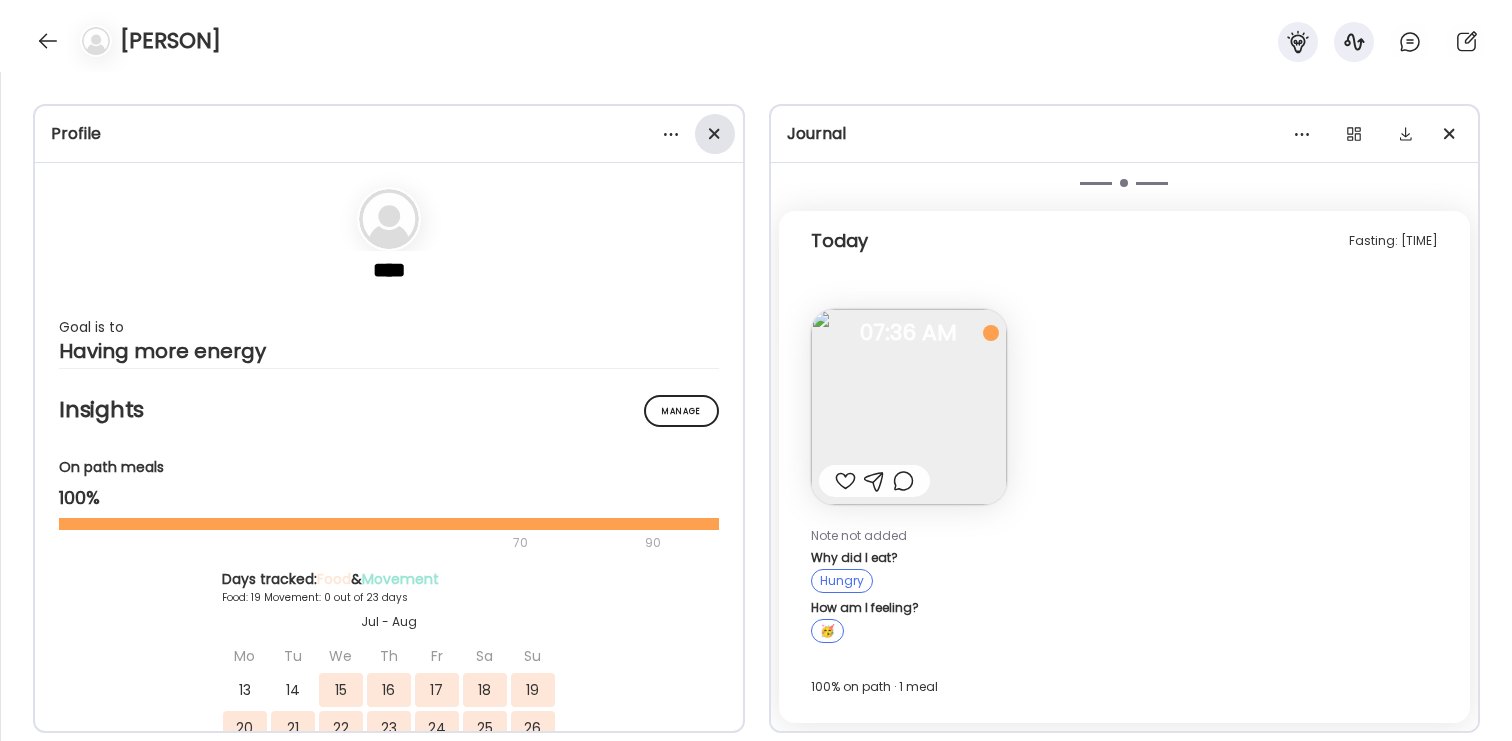 click at bounding box center [715, 134] 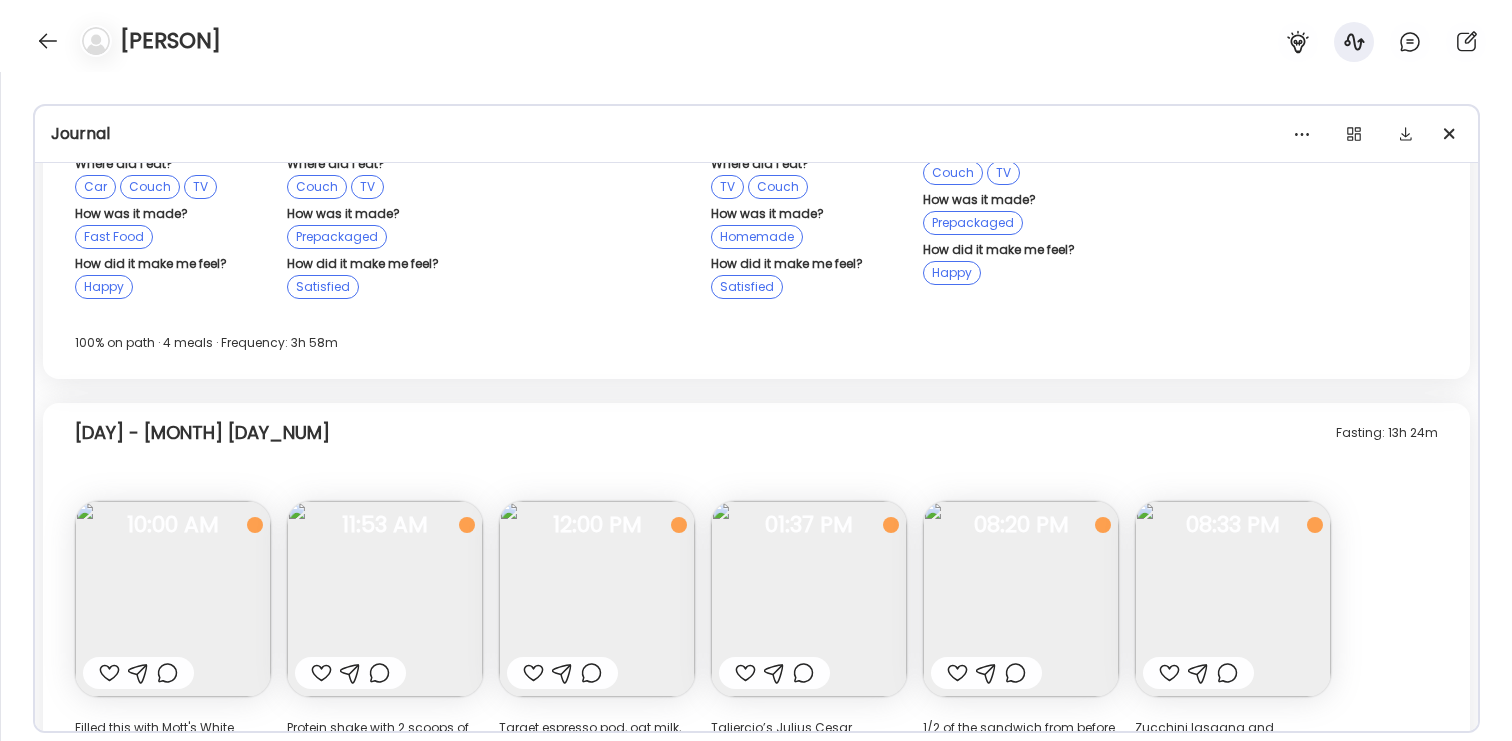 scroll, scrollTop: 19198, scrollLeft: 0, axis: vertical 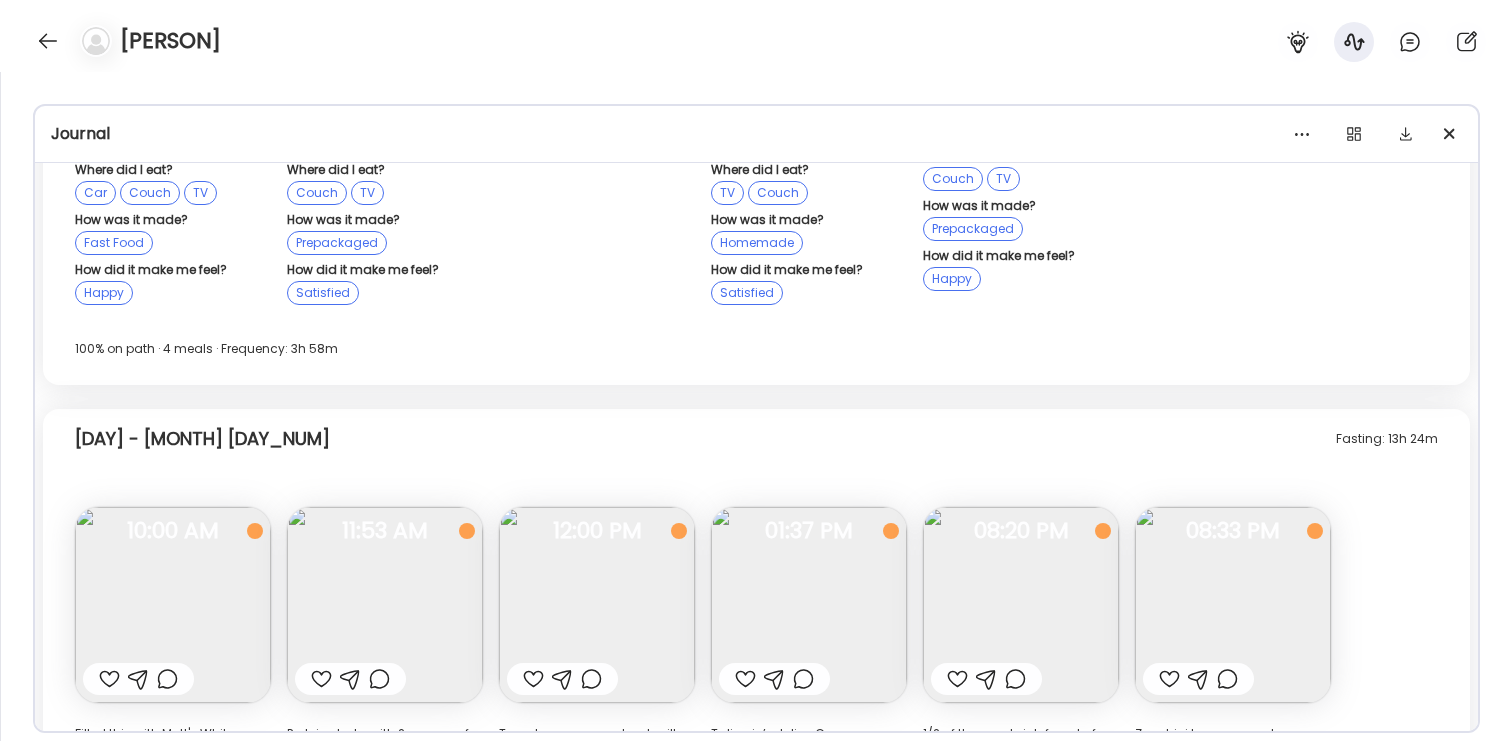click at bounding box center (597, 605) 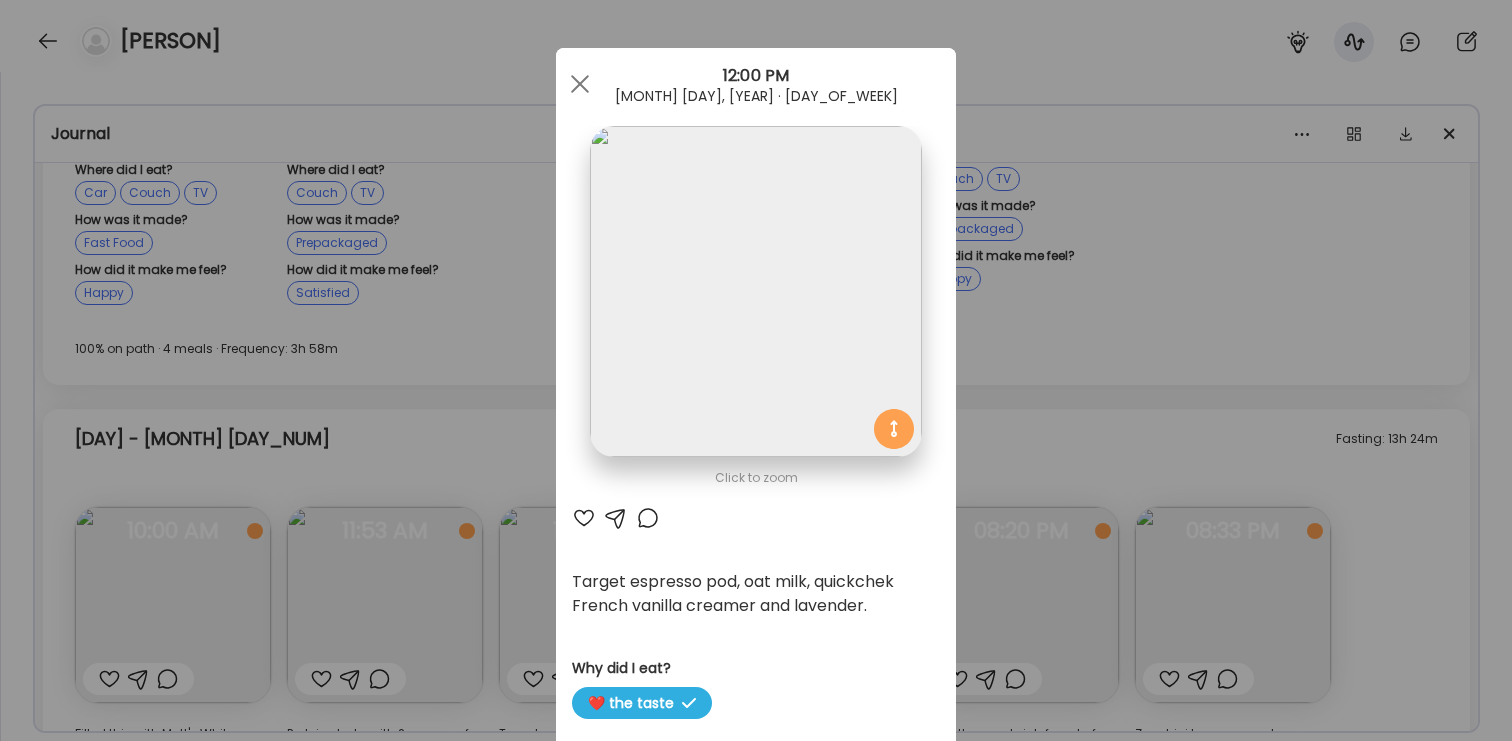 click on "Ate Coach Dashboard
Wahoo! It’s official
Take a moment to set up your Coach Profile to give your clients a smooth onboarding experience.
Skip Set up coach profile
Ate Coach Dashboard
1 Image 2 Message 3 Invite
Let’s get you quickly set up
Add a headshot or company logo for client recognition
Skip Next
Ate Coach Dashboard
1 Image 2 Message 3 Invite
Customize your welcome message
This page will be the first thing your clients will see. Add a welcome message to personalize their experience.
Header 32" at bounding box center [756, 370] 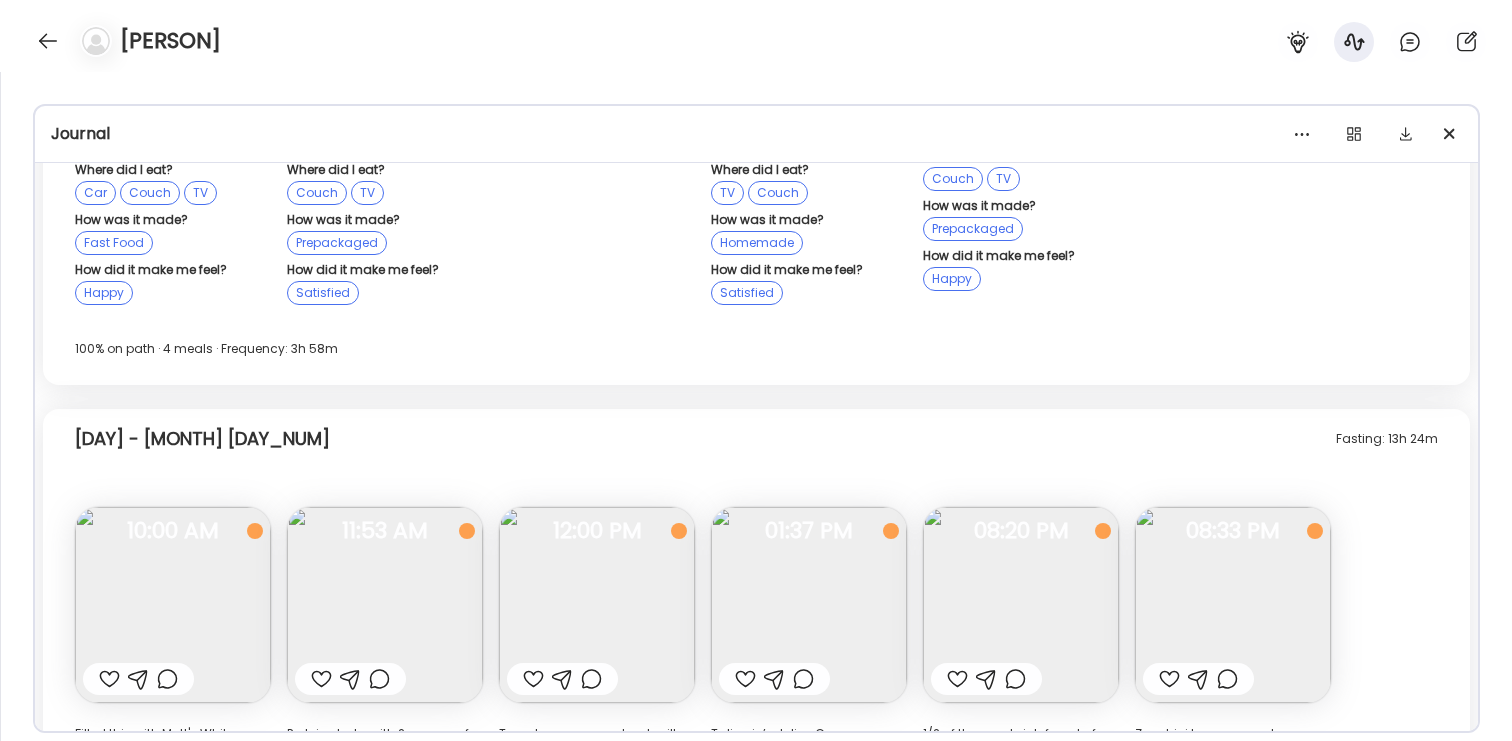 click at bounding box center (1021, 605) 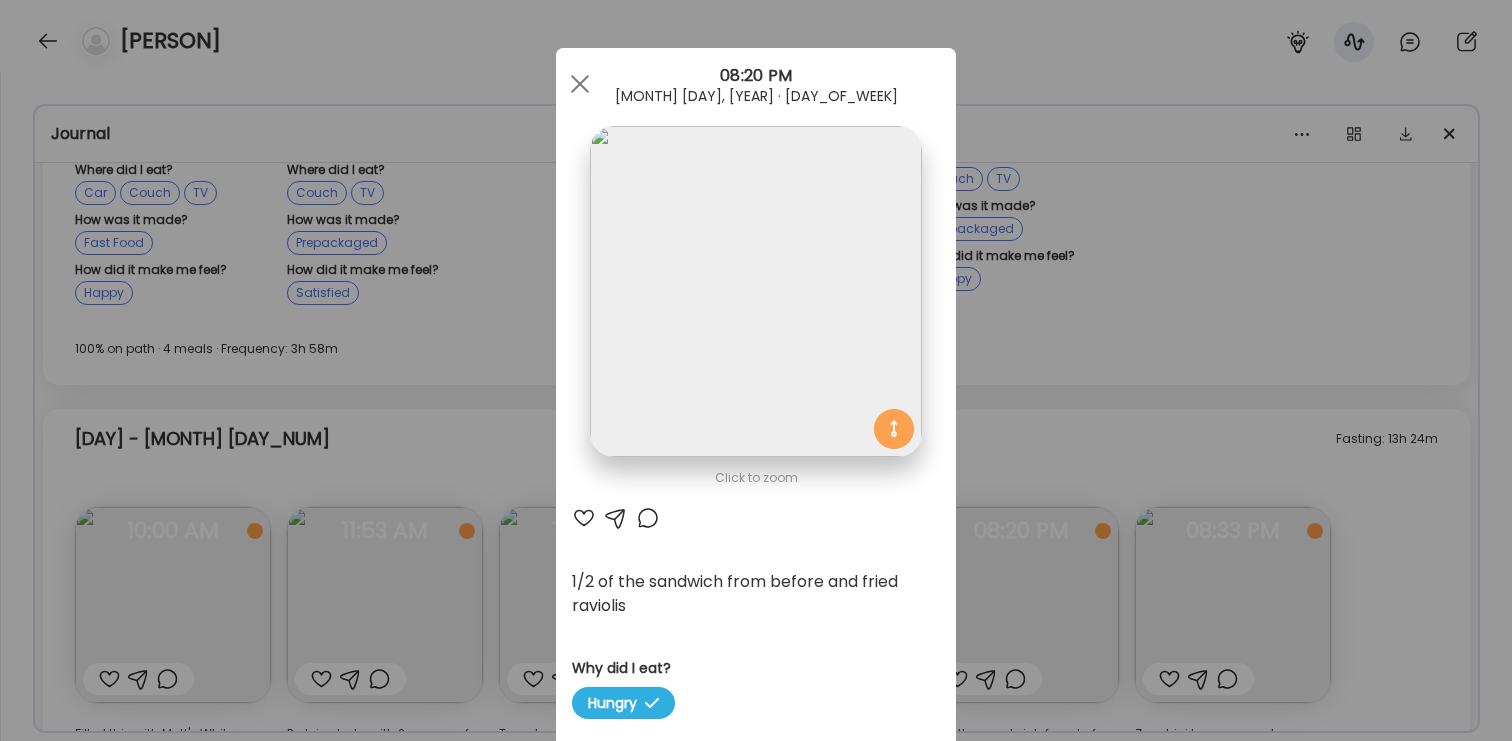 click on "Ate Coach Dashboard
Wahoo! It’s official
Take a moment to set up your Coach Profile to give your clients a smooth onboarding experience.
Skip Set up coach profile
Ate Coach Dashboard
1 Image 2 Message 3 Invite
Let’s get you quickly set up
Add a headshot or company logo for client recognition
Skip Next
Ate Coach Dashboard
1 Image 2 Message 3 Invite
Customize your welcome message
This page will be the first thing your clients will see. Add a welcome message to personalize their experience.
Header 32" at bounding box center [756, 370] 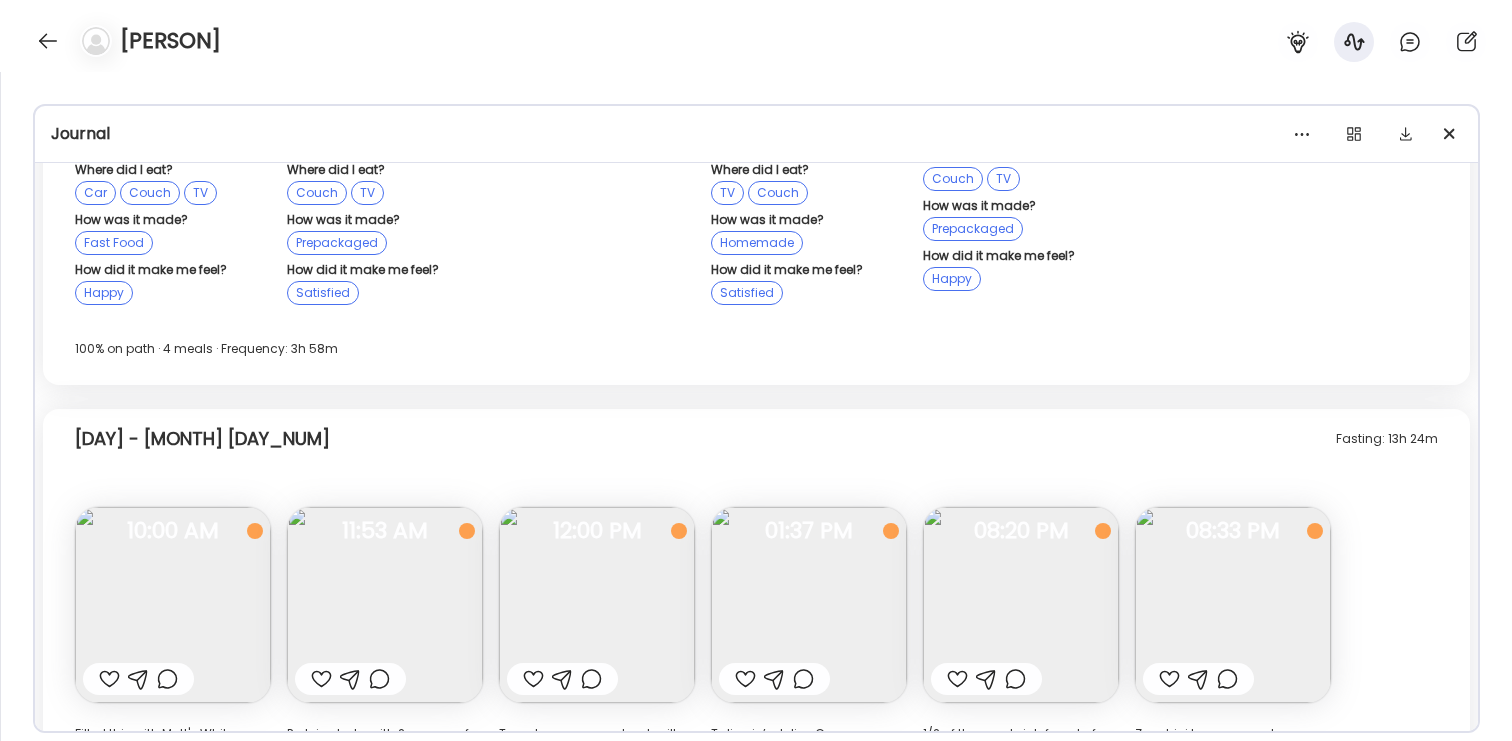 click at bounding box center (1233, 605) 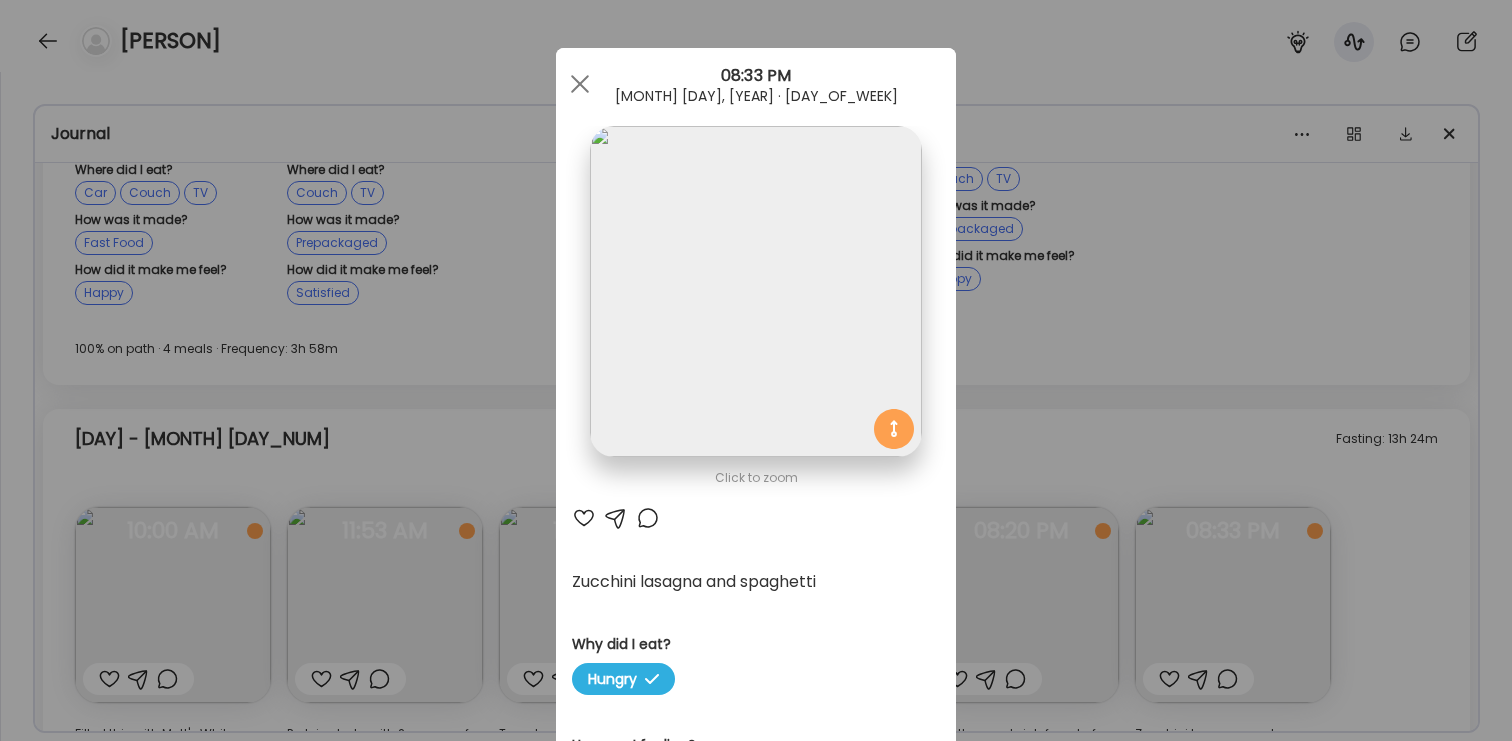 click on "Ate Coach Dashboard
Wahoo! It’s official
Take a moment to set up your Coach Profile to give your clients a smooth onboarding experience.
Skip Set up coach profile
Ate Coach Dashboard
1 Image 2 Message 3 Invite
Let’s get you quickly set up
Add a headshot or company logo for client recognition
Skip Next
Ate Coach Dashboard
1 Image 2 Message 3 Invite
Customize your welcome message
This page will be the first thing your clients will see. Add a welcome message to personalize their experience.
Header 32" at bounding box center (756, 370) 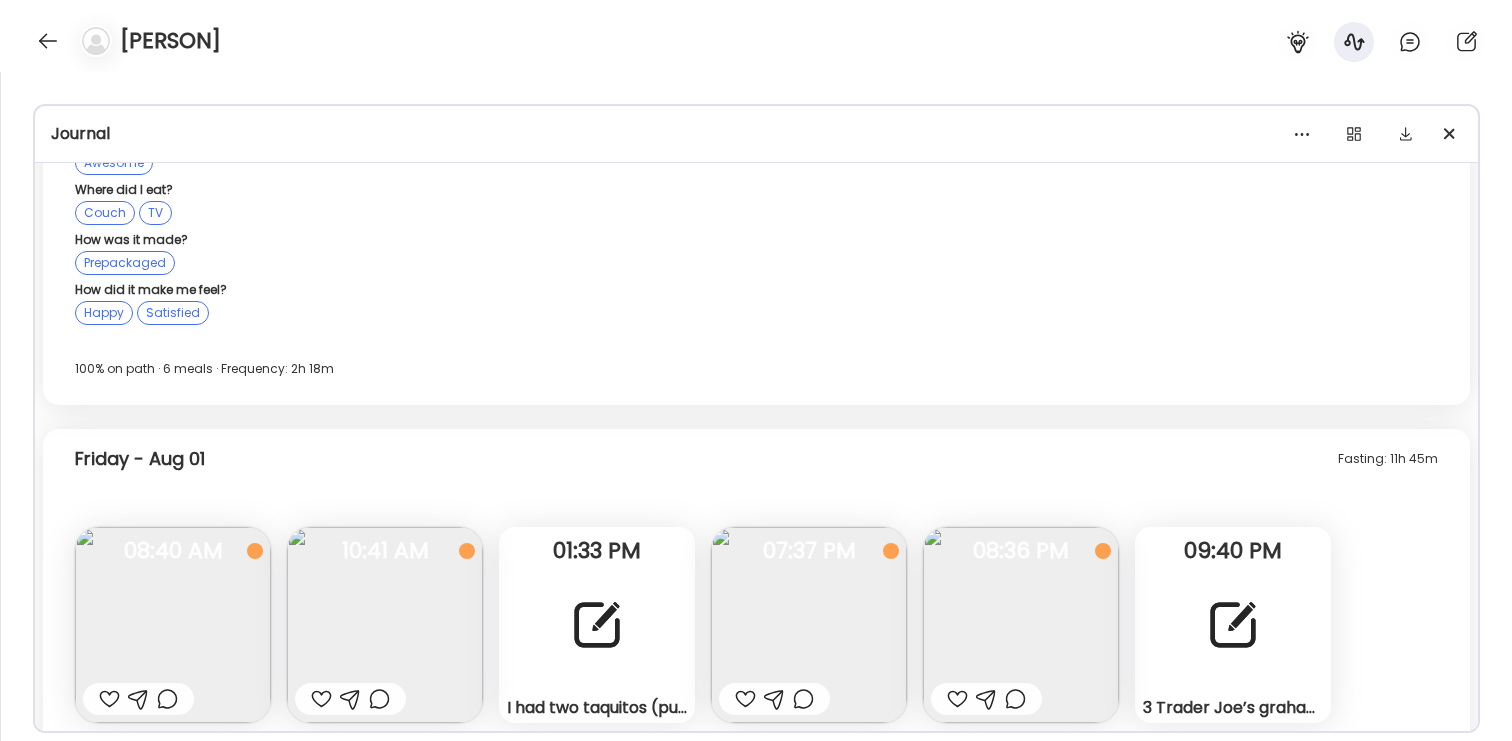 scroll, scrollTop: 18368, scrollLeft: 0, axis: vertical 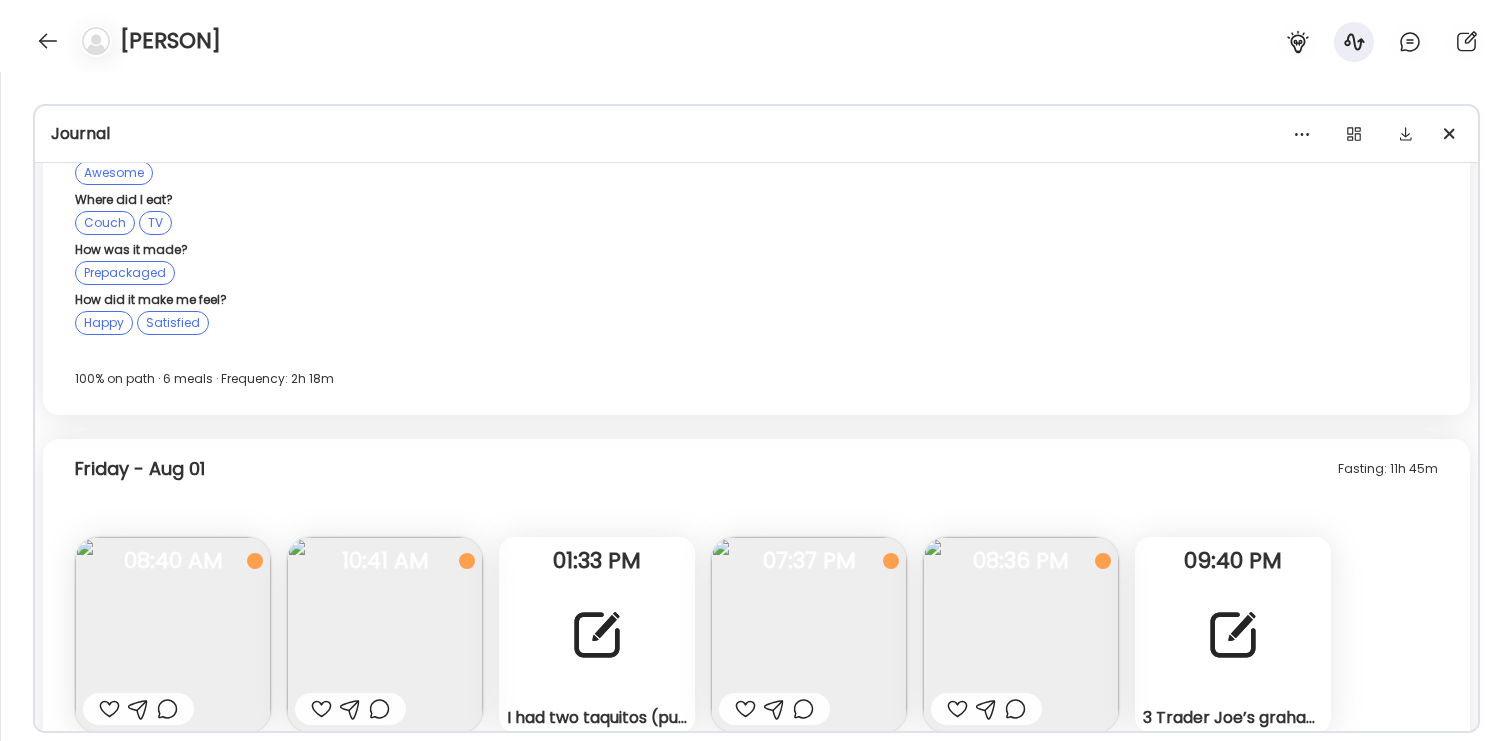 click at bounding box center [1021, 635] 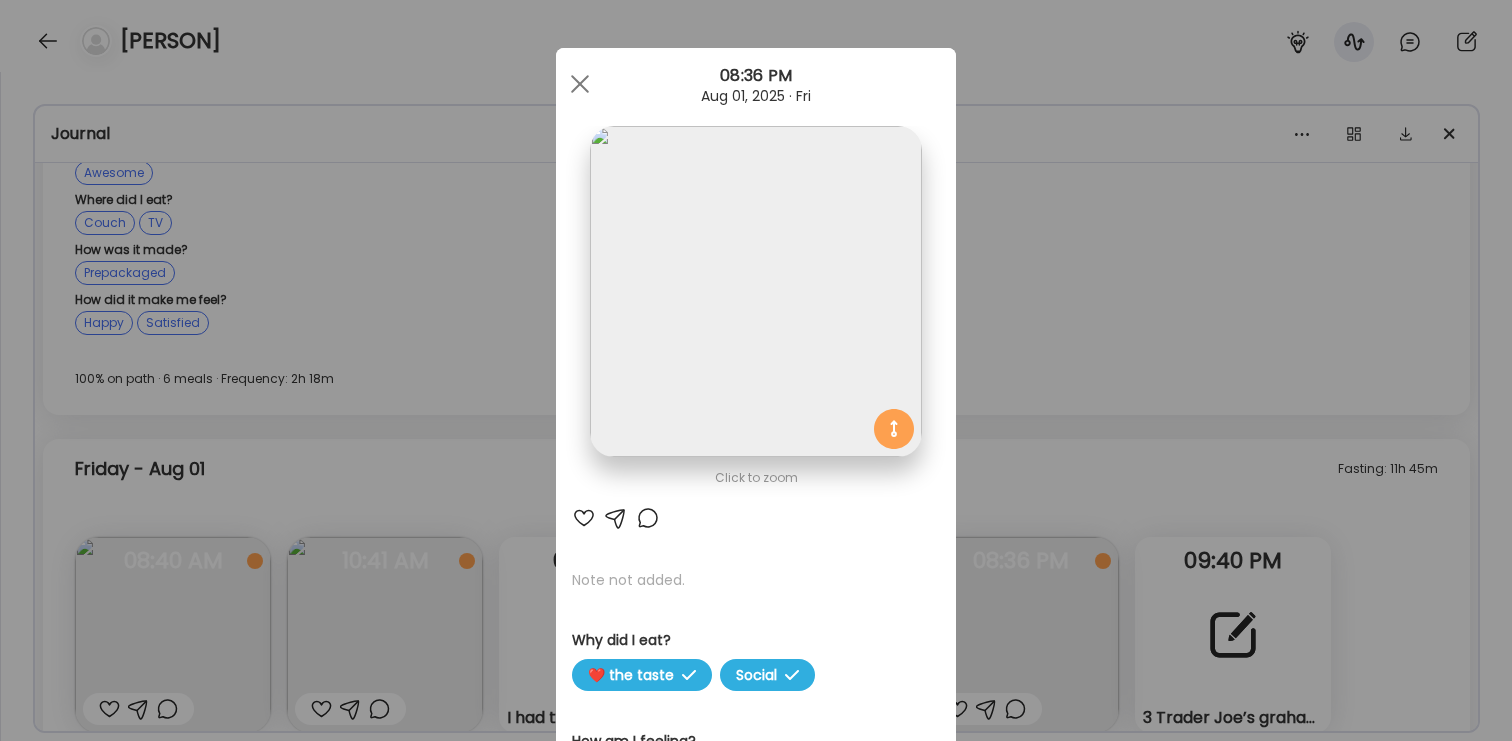 click on "Ate Coach Dashboard
Wahoo! It’s official
Take a moment to set up your Coach Profile to give your clients a smooth onboarding experience.
Skip Set up coach profile
Ate Coach Dashboard
1 Image 2 Message 3 Invite
Let’s get you quickly set up
Add a headshot or company logo for client recognition
Skip Next
Ate Coach Dashboard
1 Image 2 Message 3 Invite
Customize your welcome message
This page will be the first thing your clients will see. Add a welcome message to personalize their experience.
Header 32" at bounding box center (756, 370) 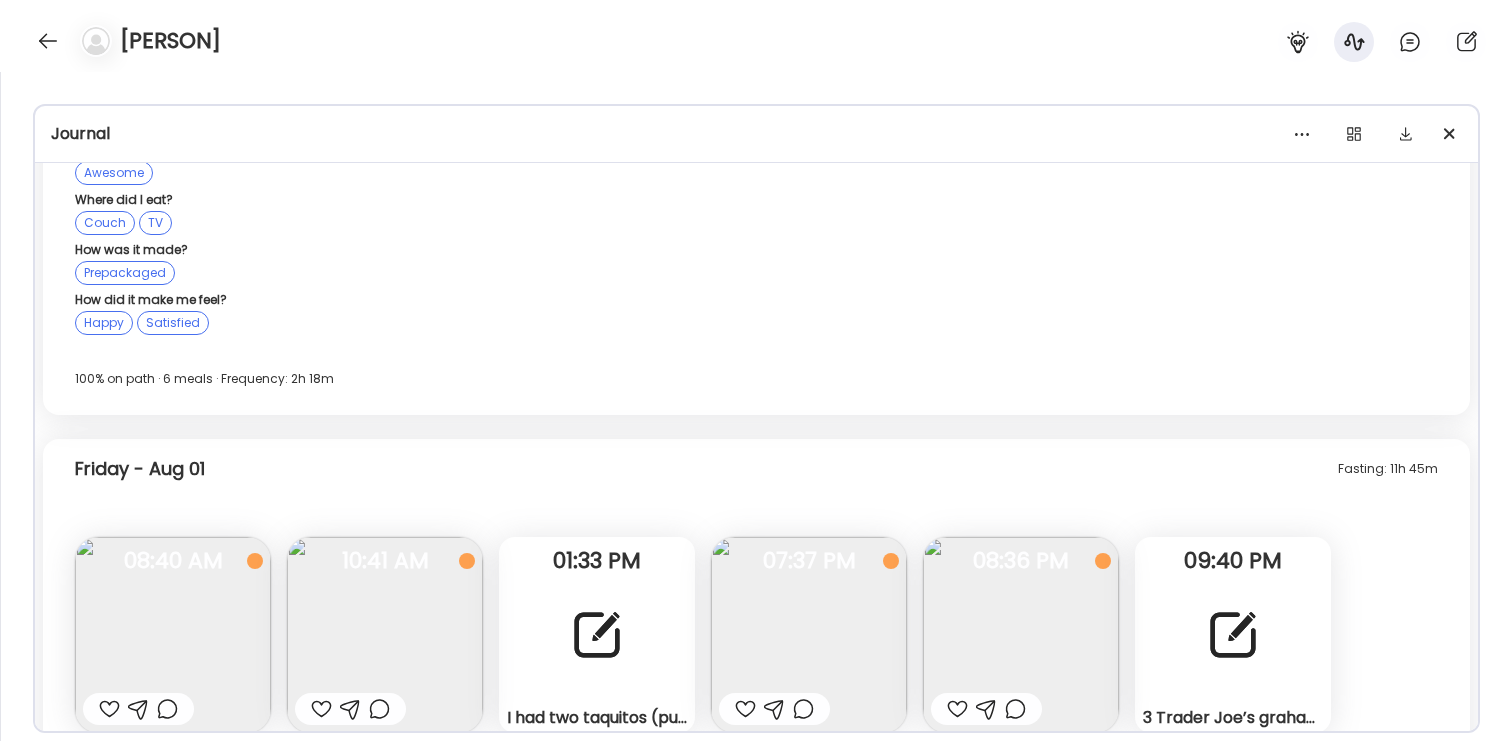 click at bounding box center [1021, 635] 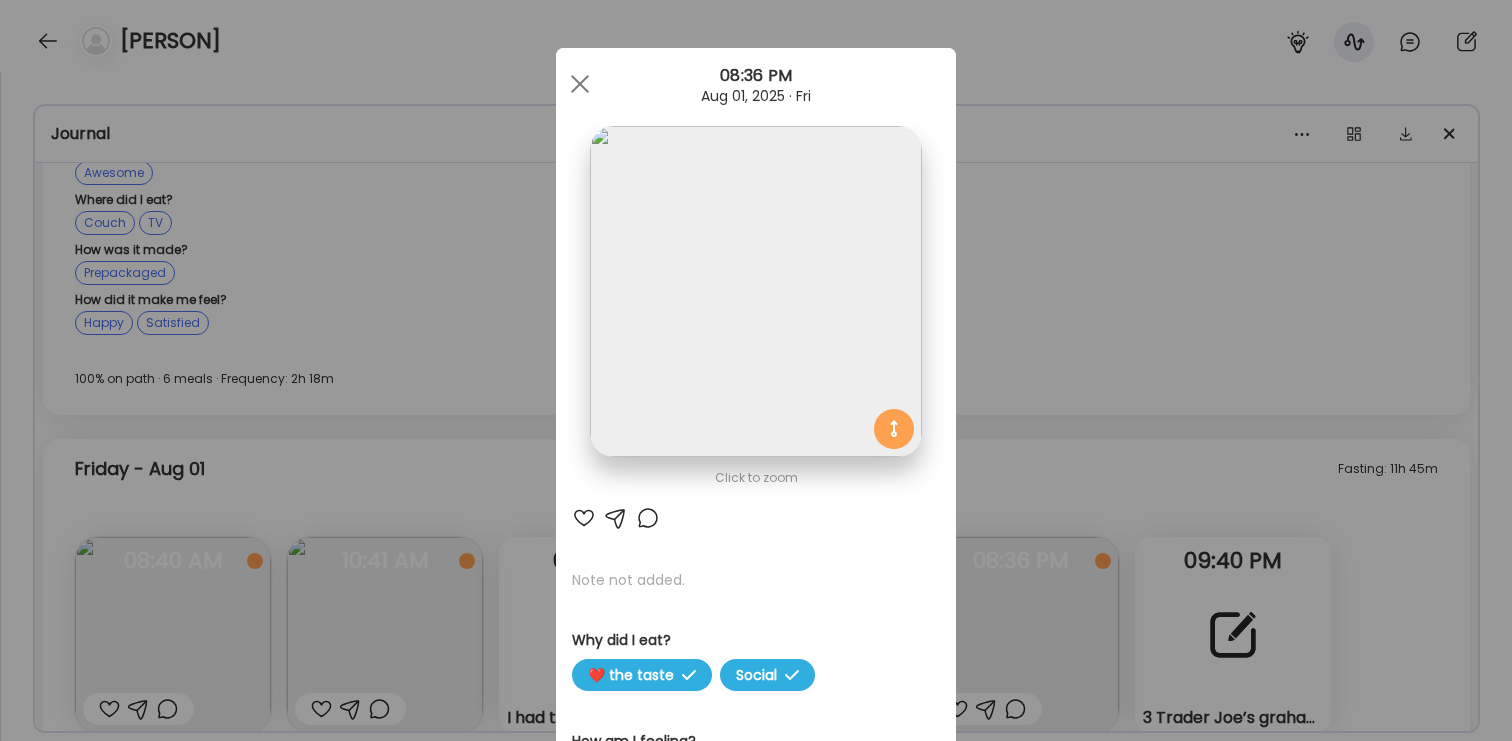 click on "Ate Coach Dashboard
Wahoo! It’s official
Take a moment to set up your Coach Profile to give your clients a smooth onboarding experience.
Skip Set up coach profile
Ate Coach Dashboard
1 Image 2 Message 3 Invite
Let’s get you quickly set up
Add a headshot or company logo for client recognition
Skip Next
Ate Coach Dashboard
1 Image 2 Message 3 Invite
Customize your welcome message
This page will be the first thing your clients will see. Add a welcome message to personalize their experience.
Header 32" at bounding box center [756, 370] 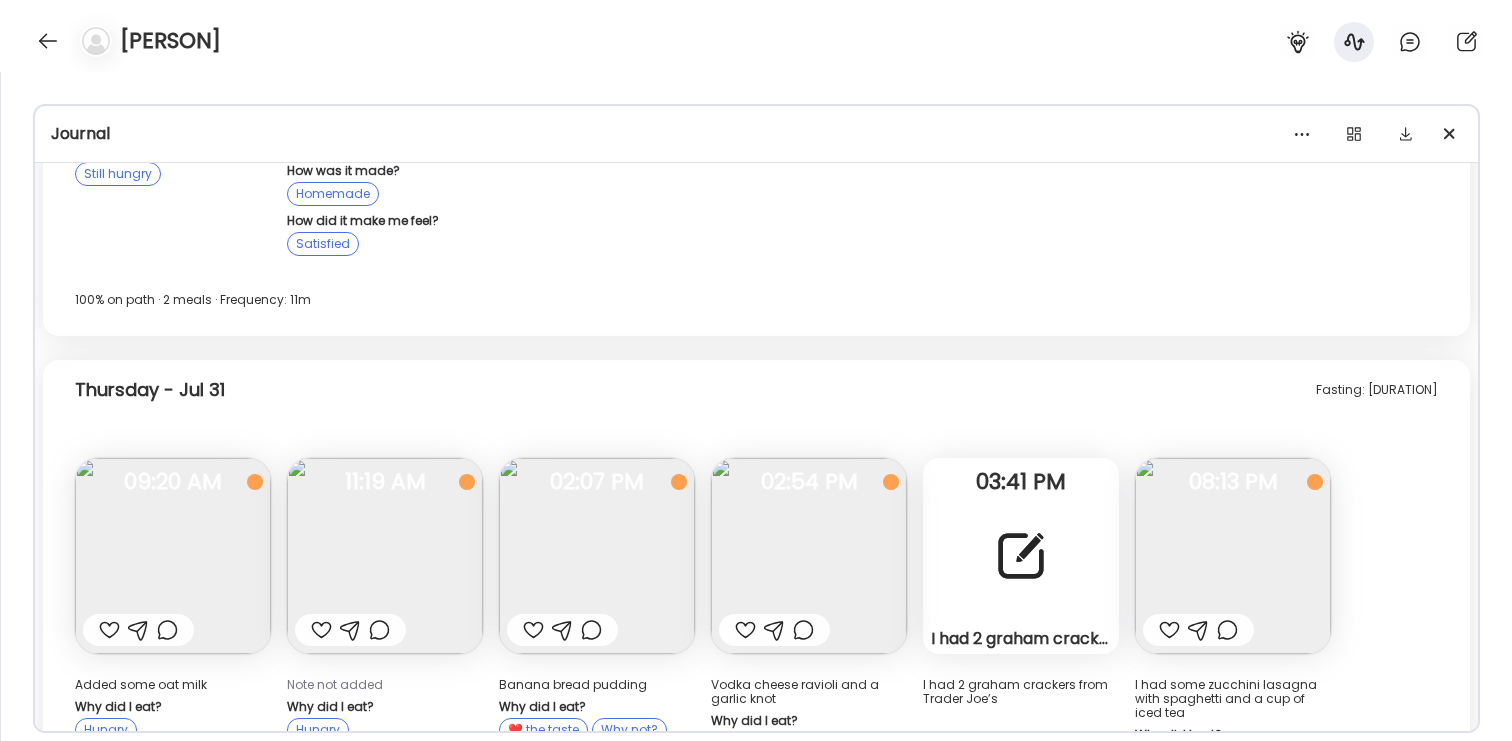 scroll, scrollTop: 17010, scrollLeft: 0, axis: vertical 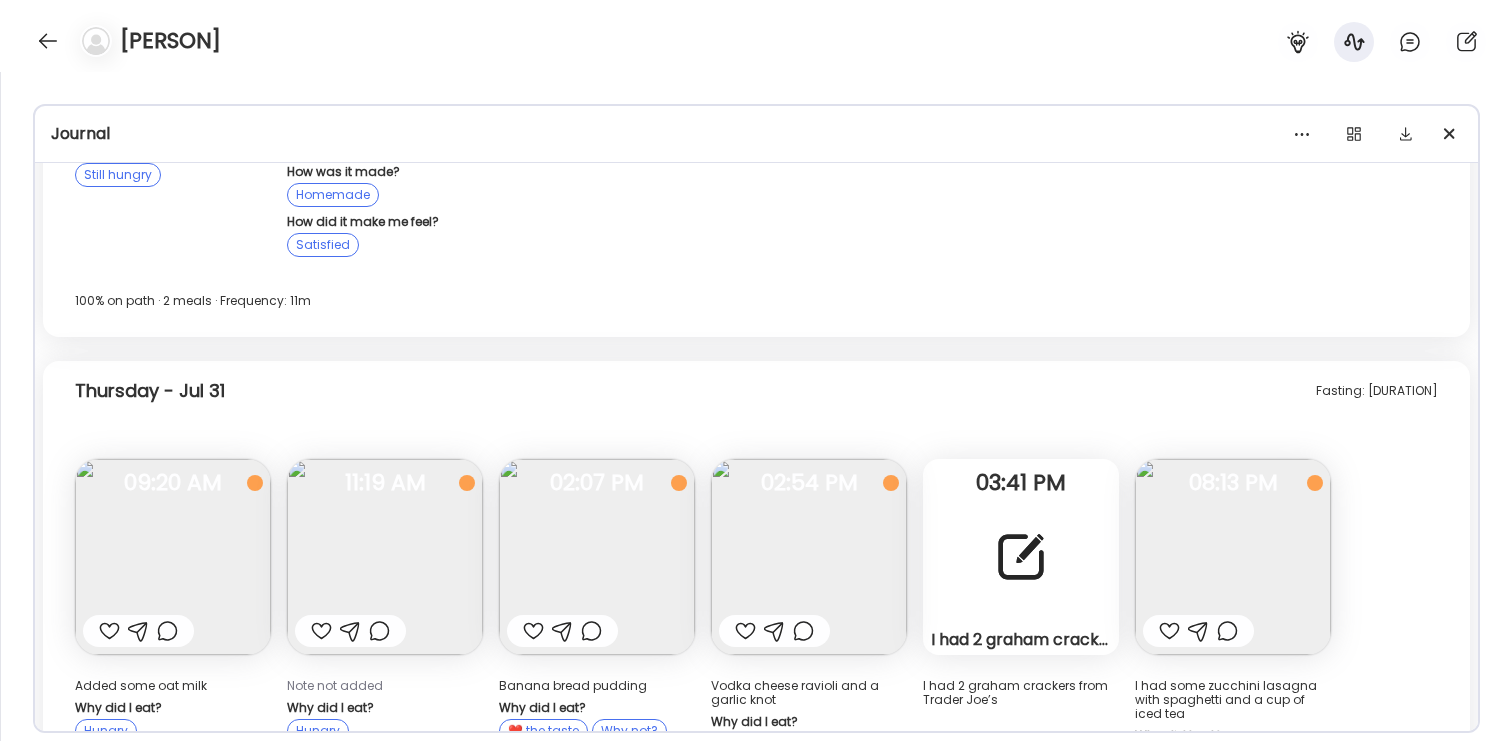 click at bounding box center (173, 557) 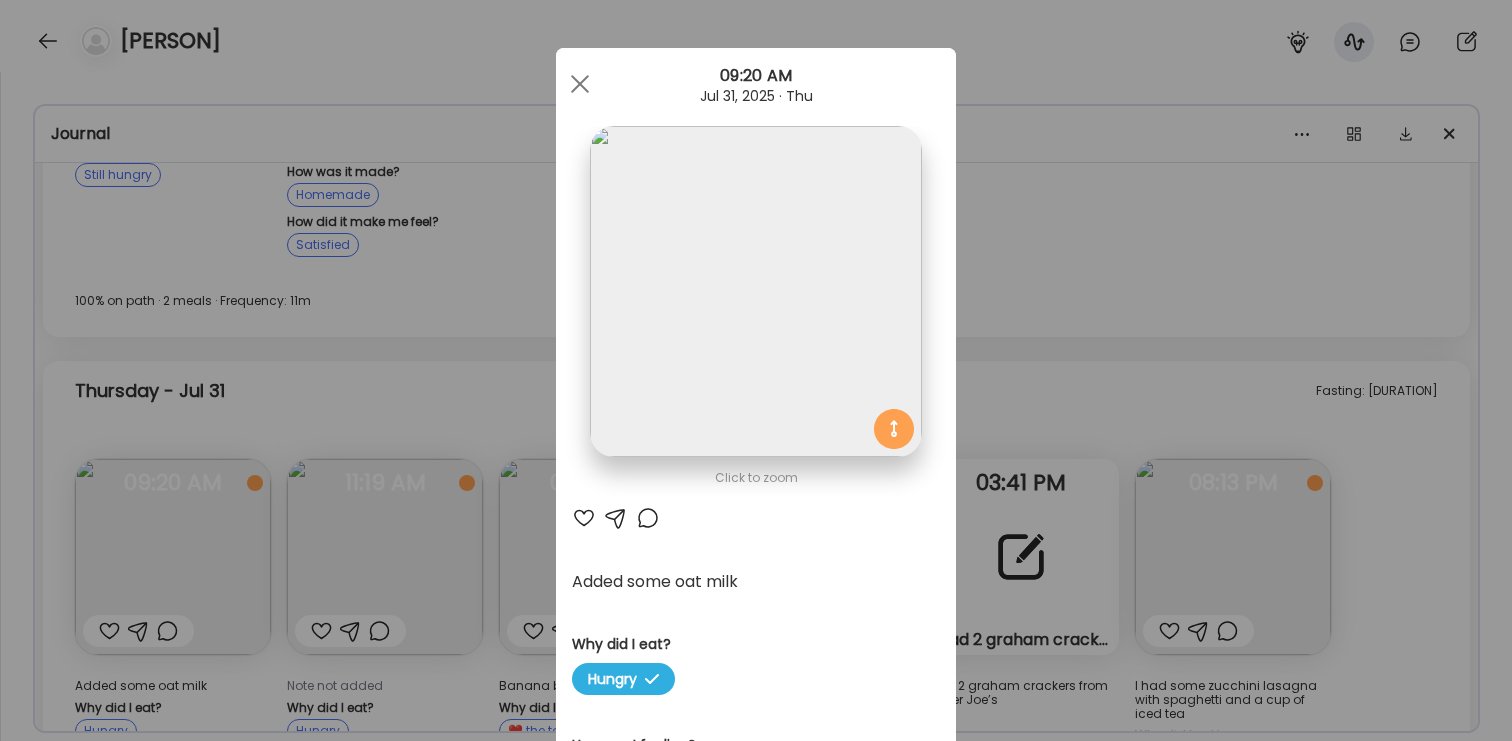 click on "Ate Coach Dashboard
Wahoo! It’s official
Take a moment to set up your Coach Profile to give your clients a smooth onboarding experience.
Skip Set up coach profile
Ate Coach Dashboard
1 Image 2 Message 3 Invite
Let’s get you quickly set up
Add a headshot or company logo for client recognition
Skip Next
Ate Coach Dashboard
1 Image 2 Message 3 Invite
Customize your welcome message
This page will be the first thing your clients will see. Add a welcome message to personalize their experience.
Header 32" at bounding box center [756, 370] 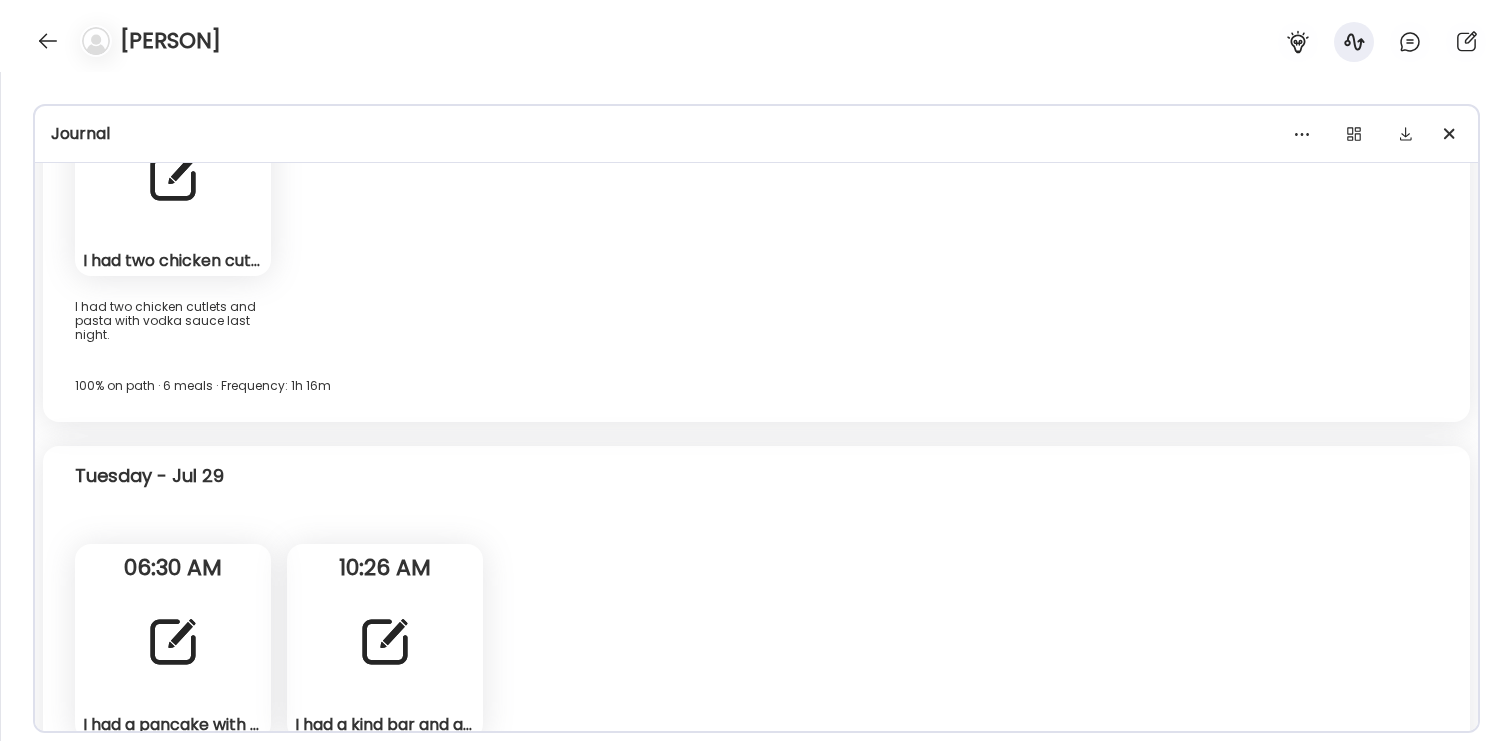 scroll, scrollTop: 15583, scrollLeft: 0, axis: vertical 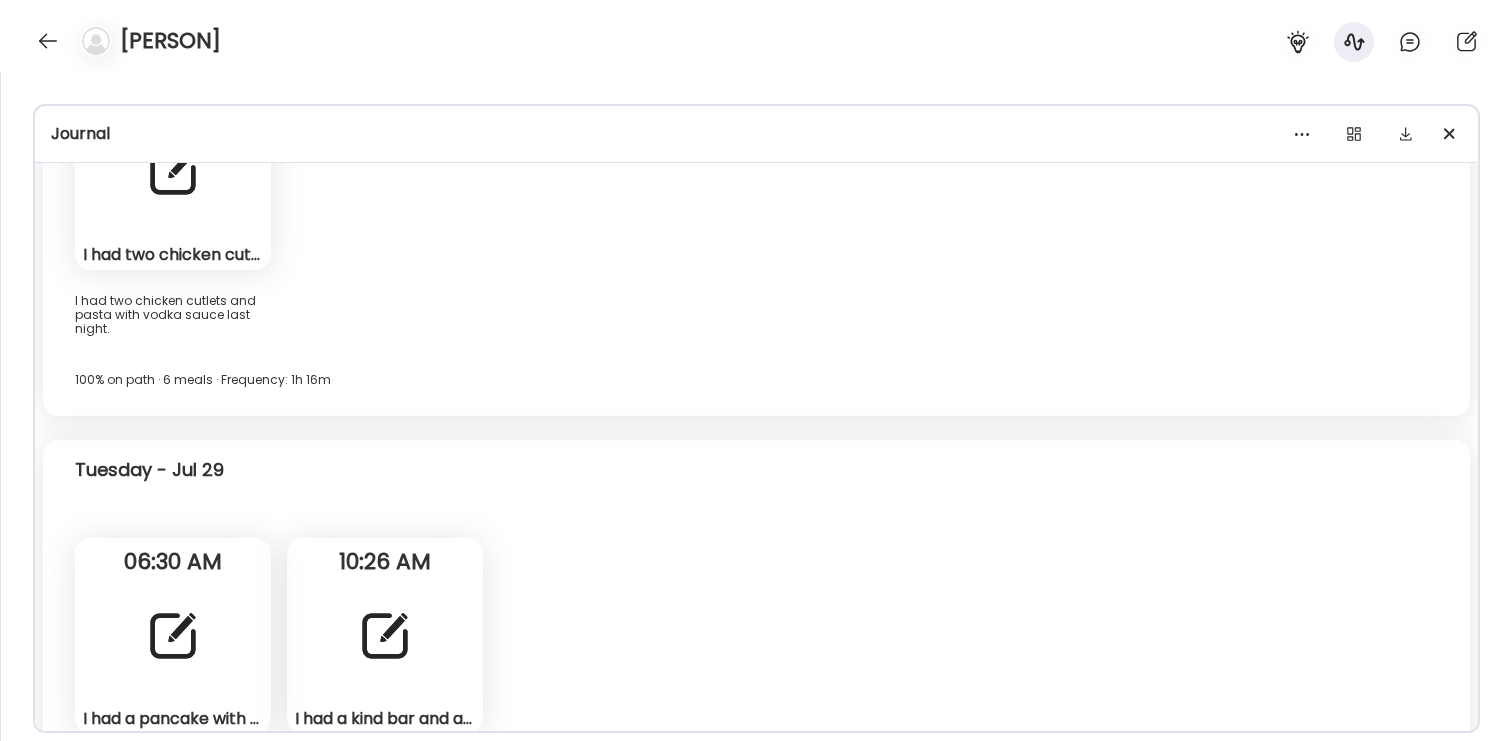 click on "I had a kind bar and a Z bar from Cliff or something? On the set of DWP2 today so just trying to keep hydrated and eat when I can." at bounding box center [385, 793] 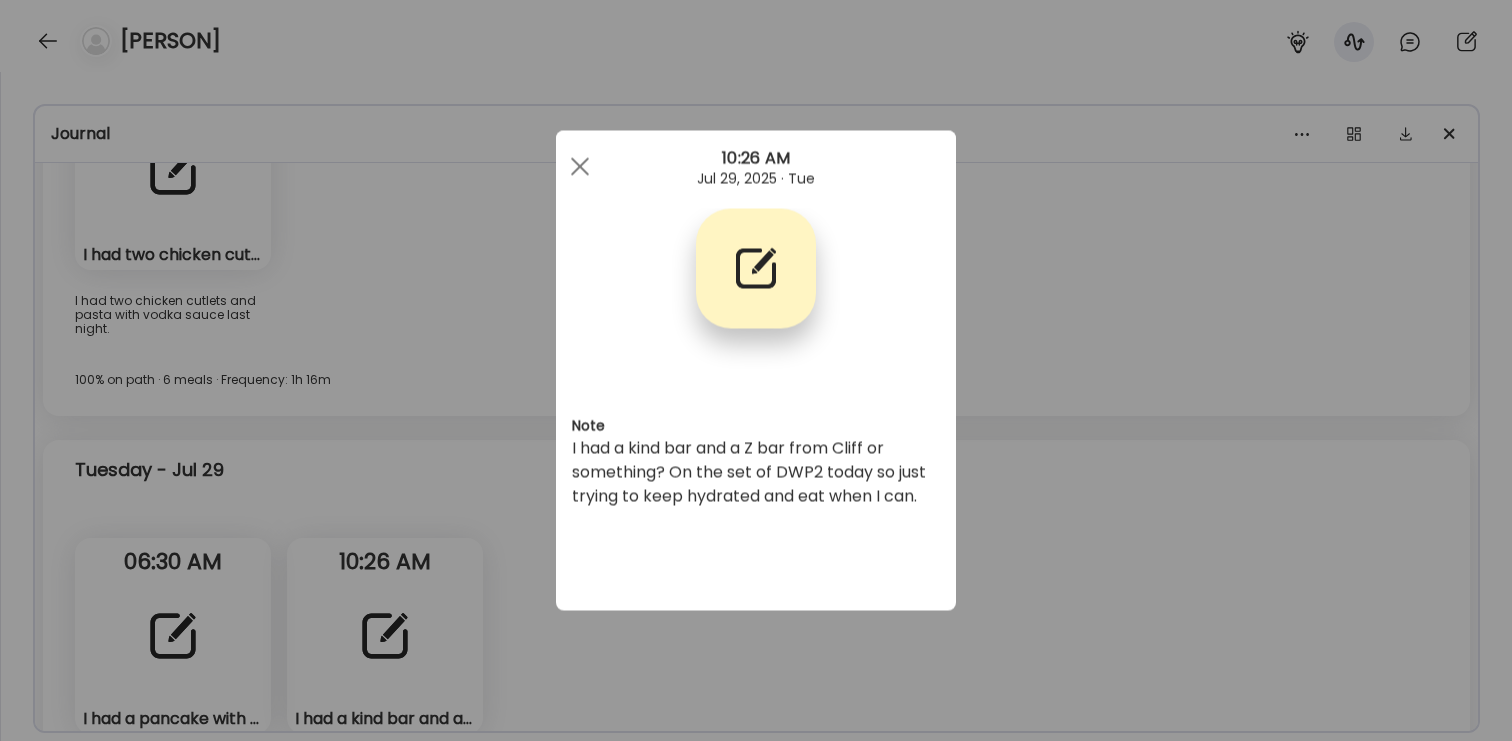 drag, startPoint x: 356, startPoint y: 590, endPoint x: 343, endPoint y: 590, distance: 13 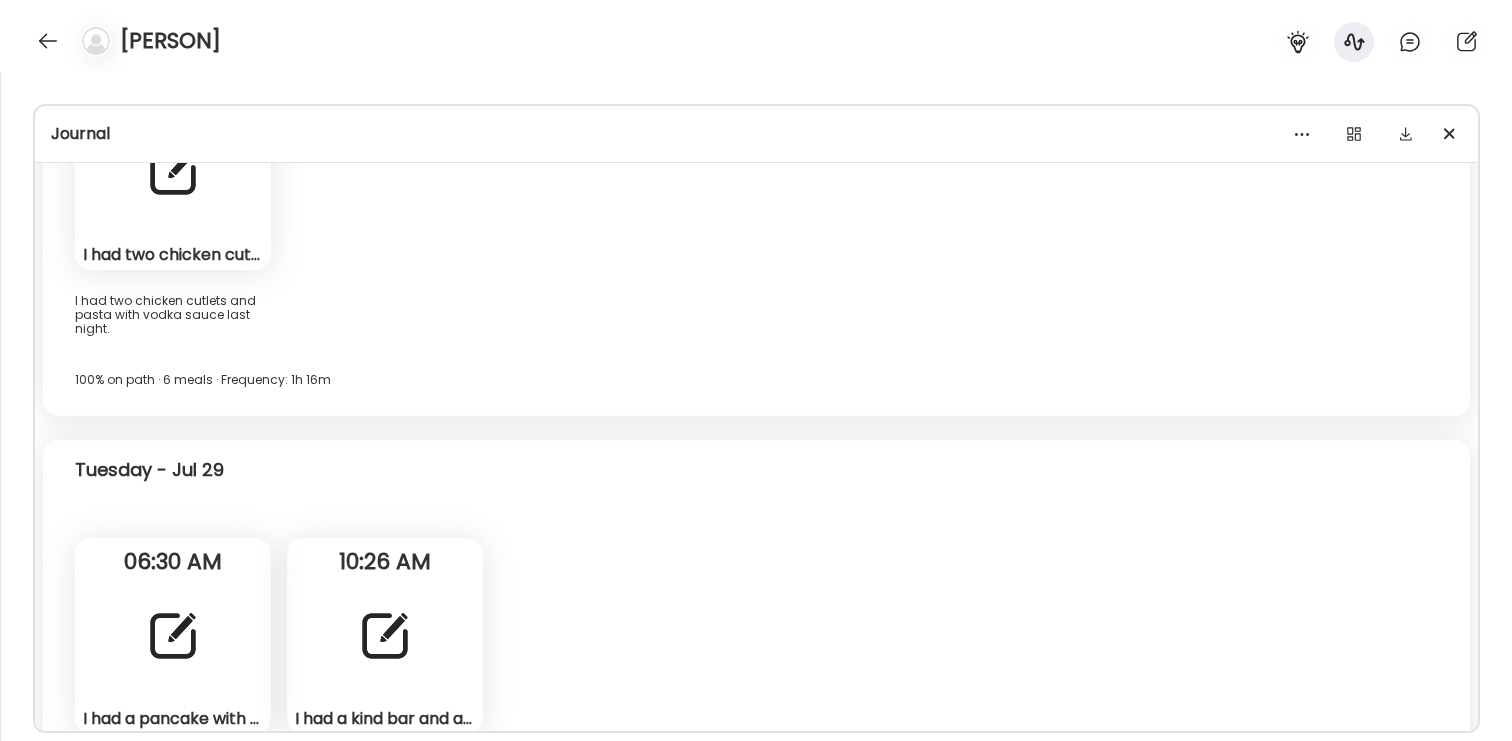 click on "I had a kind bar and a Z bar from Cliff or something? On the set of DWP2 today so just trying to keep hydrated and eat when I can." at bounding box center [385, 793] 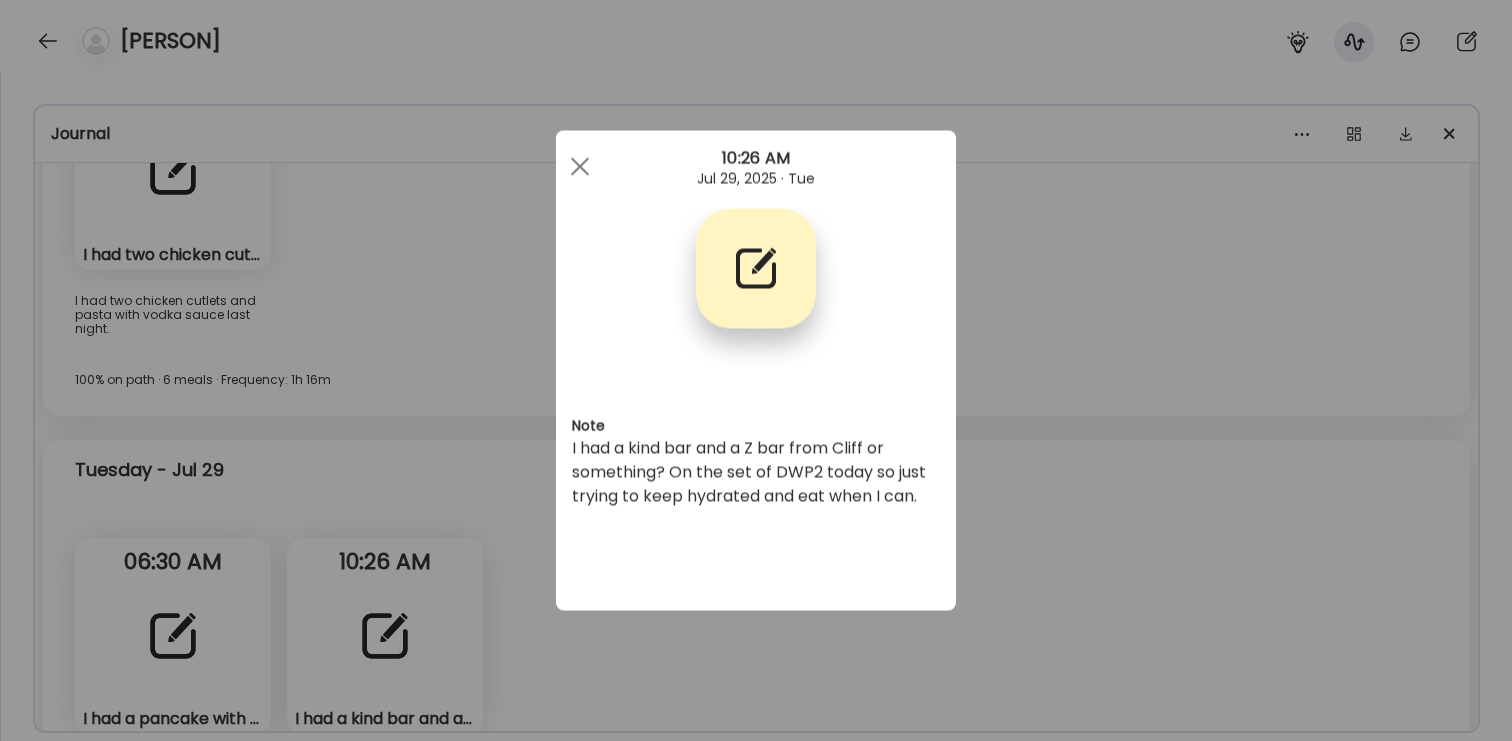 click on "Ate Coach Dashboard
Wahoo! It’s official
Take a moment to set up your Coach Profile to give your clients a smooth onboarding experience.
Skip Set up coach profile
Ate Coach Dashboard
1 Image 2 Message 3 Invite
Let’s get you quickly set up
Add a headshot or company logo for client recognition
Skip Next
Ate Coach Dashboard
1 Image 2 Message 3 Invite
Customize your welcome message
This page will be the first thing your clients will see. Add a welcome message to personalize their experience.
Header 32" at bounding box center (756, 370) 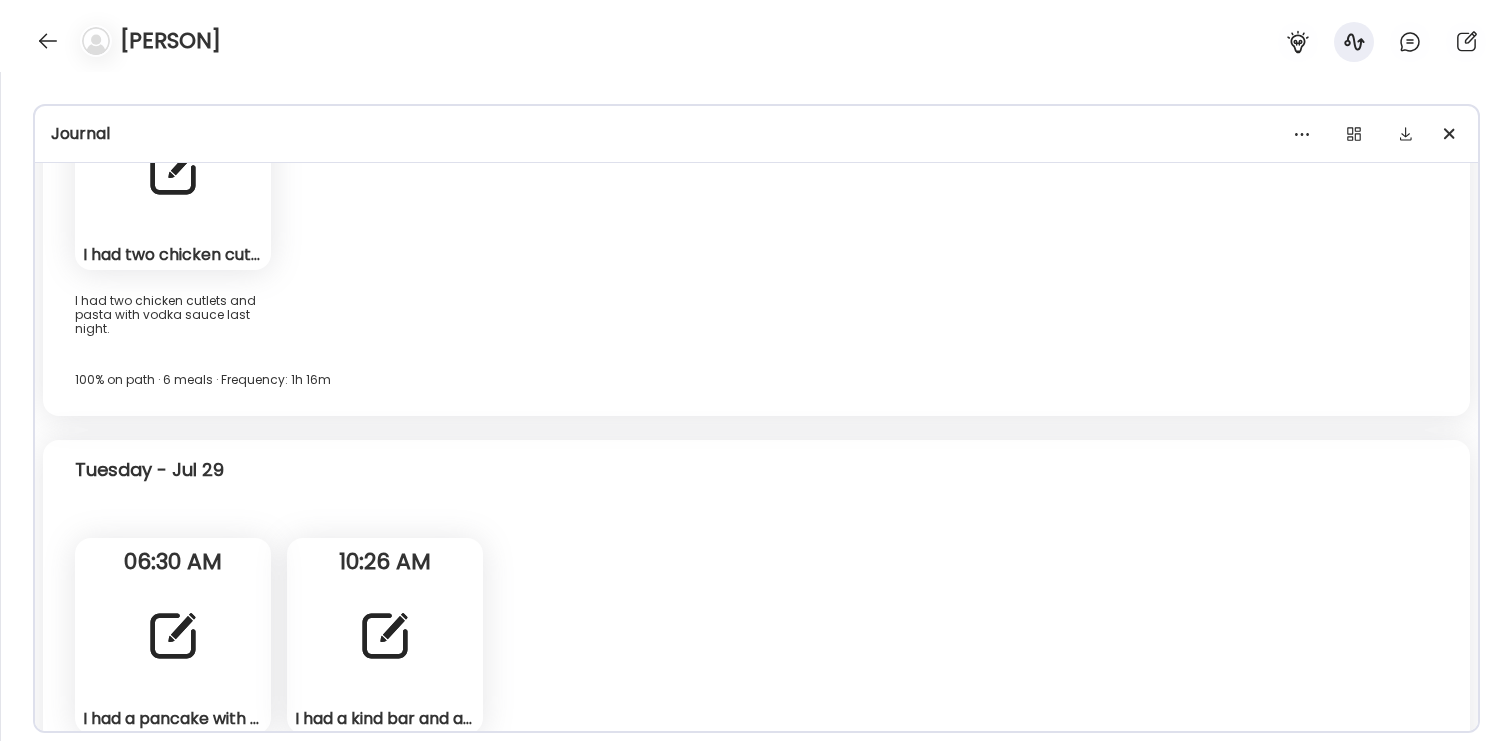 drag, startPoint x: 323, startPoint y: 596, endPoint x: 356, endPoint y: 596, distance: 33 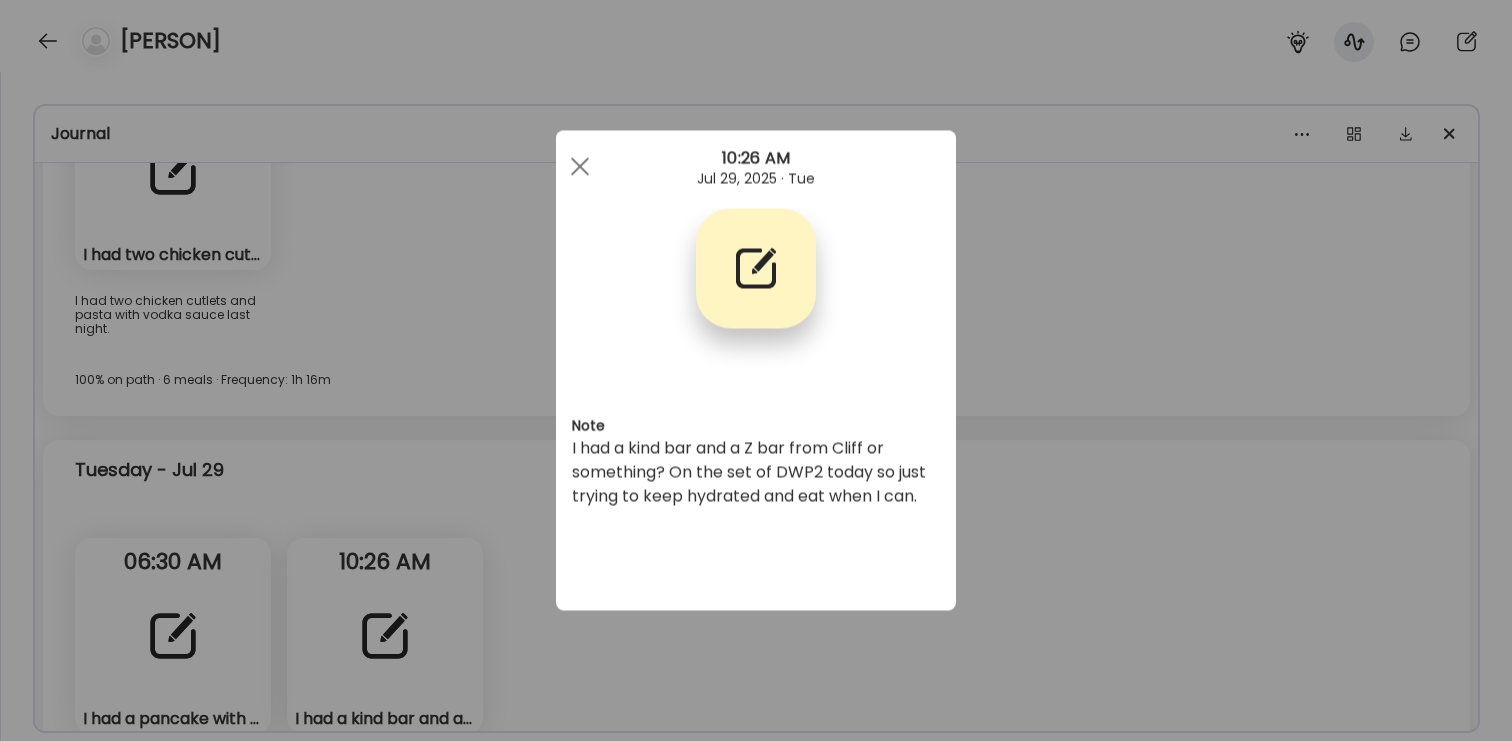 click on "Ate Coach Dashboard
Wahoo! It’s official
Take a moment to set up your Coach Profile to give your clients a smooth onboarding experience.
Skip Set up coach profile
Ate Coach Dashboard
1 Image 2 Message 3 Invite
Let’s get you quickly set up
Add a headshot or company logo for client recognition
Skip Next
Ate Coach Dashboard
1 Image 2 Message 3 Invite
Customize your welcome message
This page will be the first thing your clients will see. Add a welcome message to personalize their experience.
Header 32" at bounding box center (756, 370) 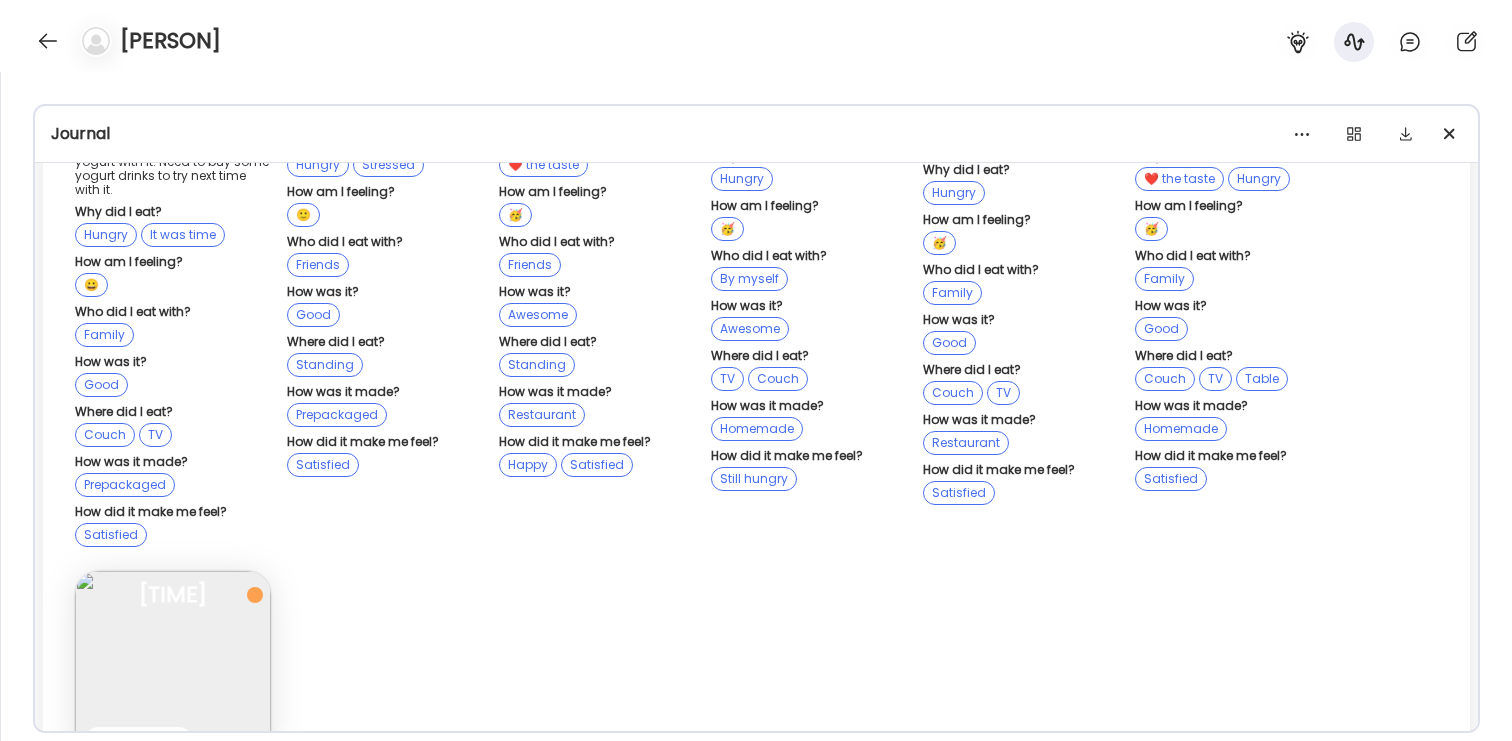 scroll, scrollTop: 13491, scrollLeft: 0, axis: vertical 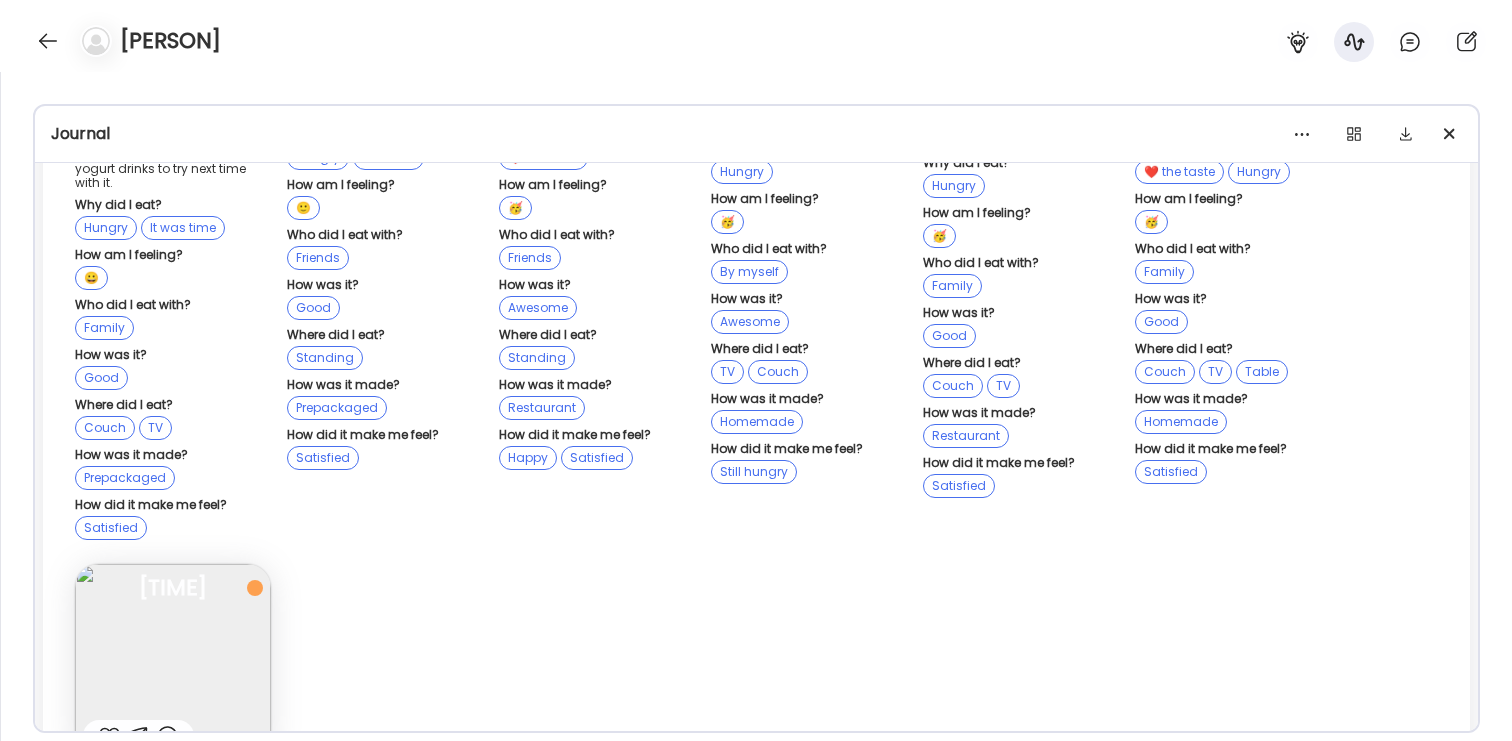click at bounding box center (173, 662) 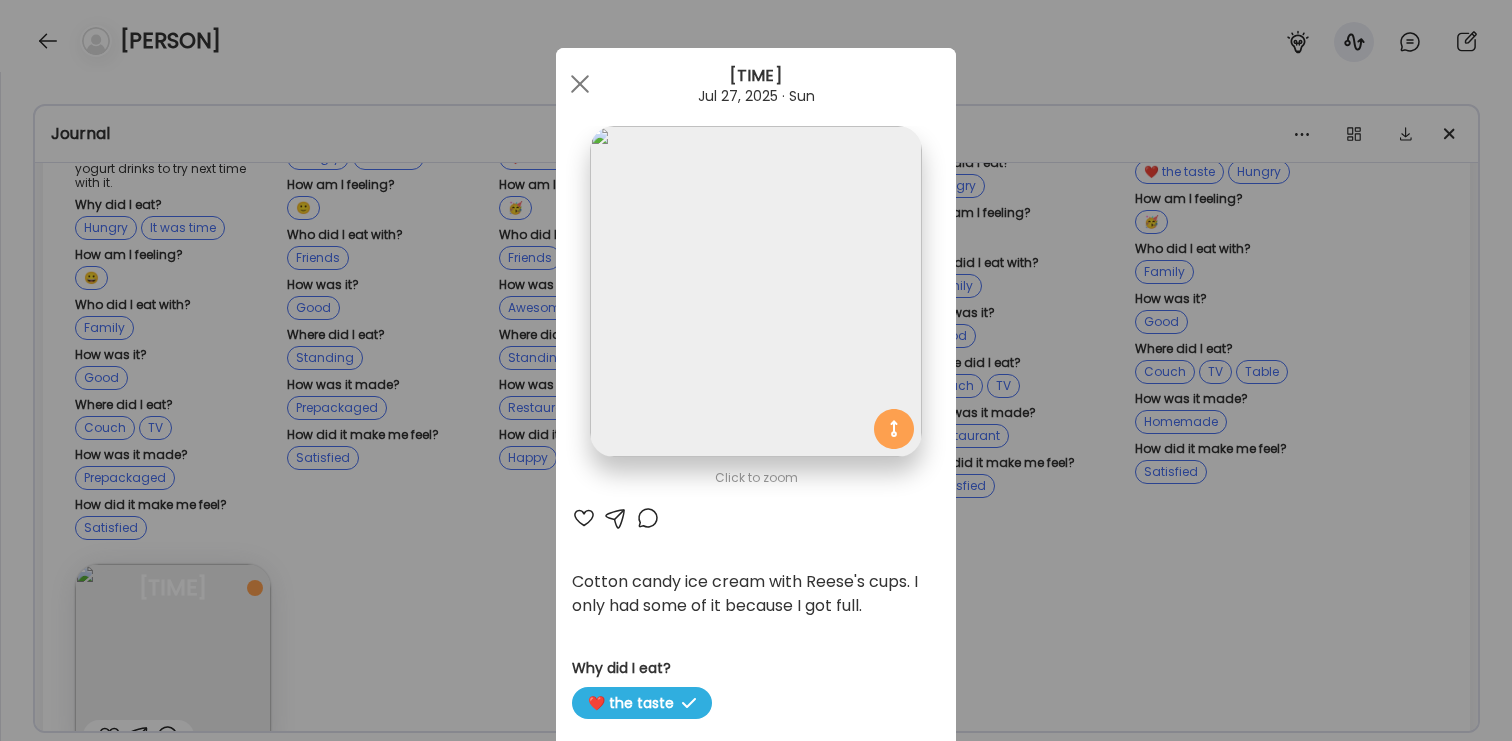 click on "Ate Coach Dashboard
Wahoo! It’s official
Take a moment to set up your Coach Profile to give your clients a smooth onboarding experience.
Skip Set up coach profile
Ate Coach Dashboard
1 Image 2 Message 3 Invite
Let’s get you quickly set up
Add a headshot or company logo for client recognition
Skip Next
Ate Coach Dashboard
1 Image 2 Message 3 Invite
Customize your welcome message
This page will be the first thing your clients will see. Add a welcome message to personalize their experience.
Header 32" at bounding box center [756, 370] 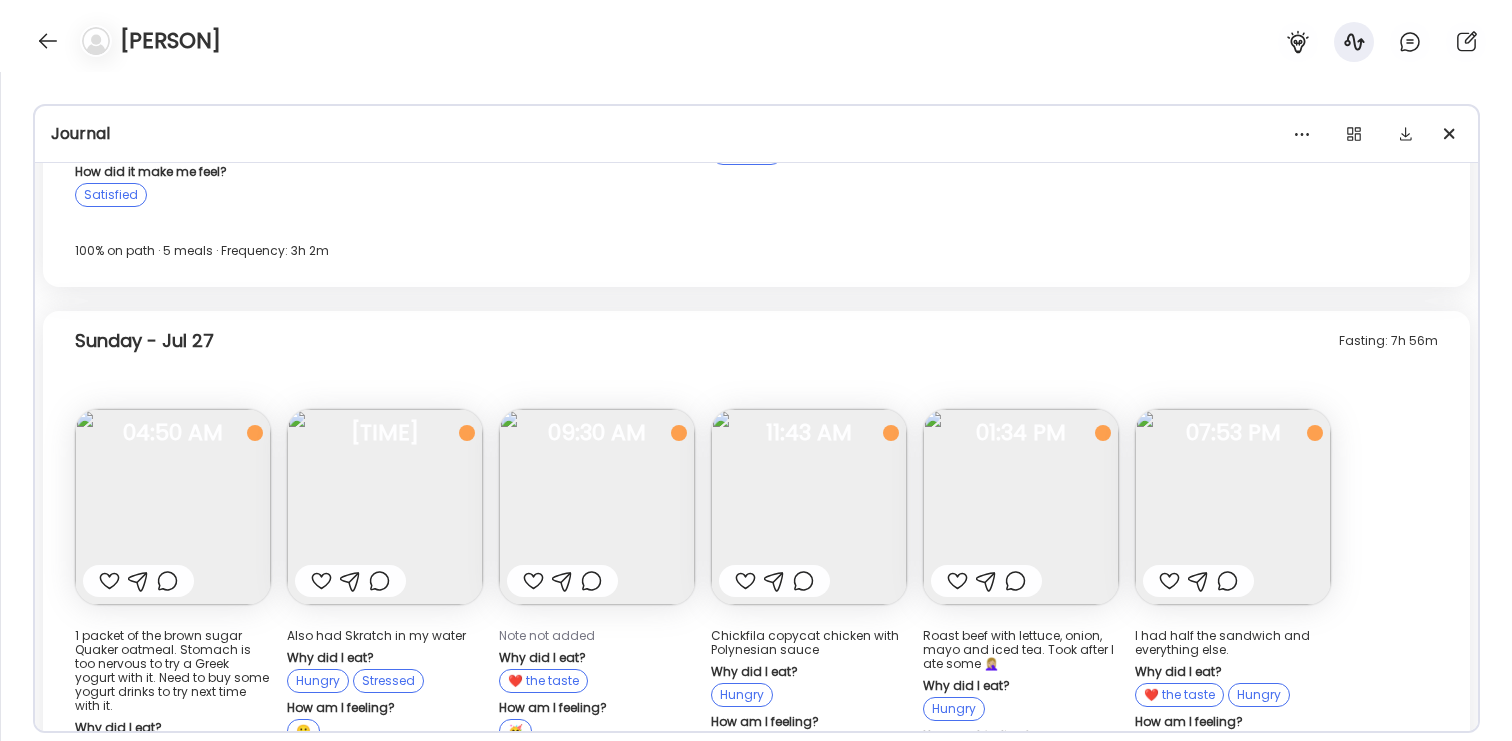 scroll, scrollTop: 12974, scrollLeft: 0, axis: vertical 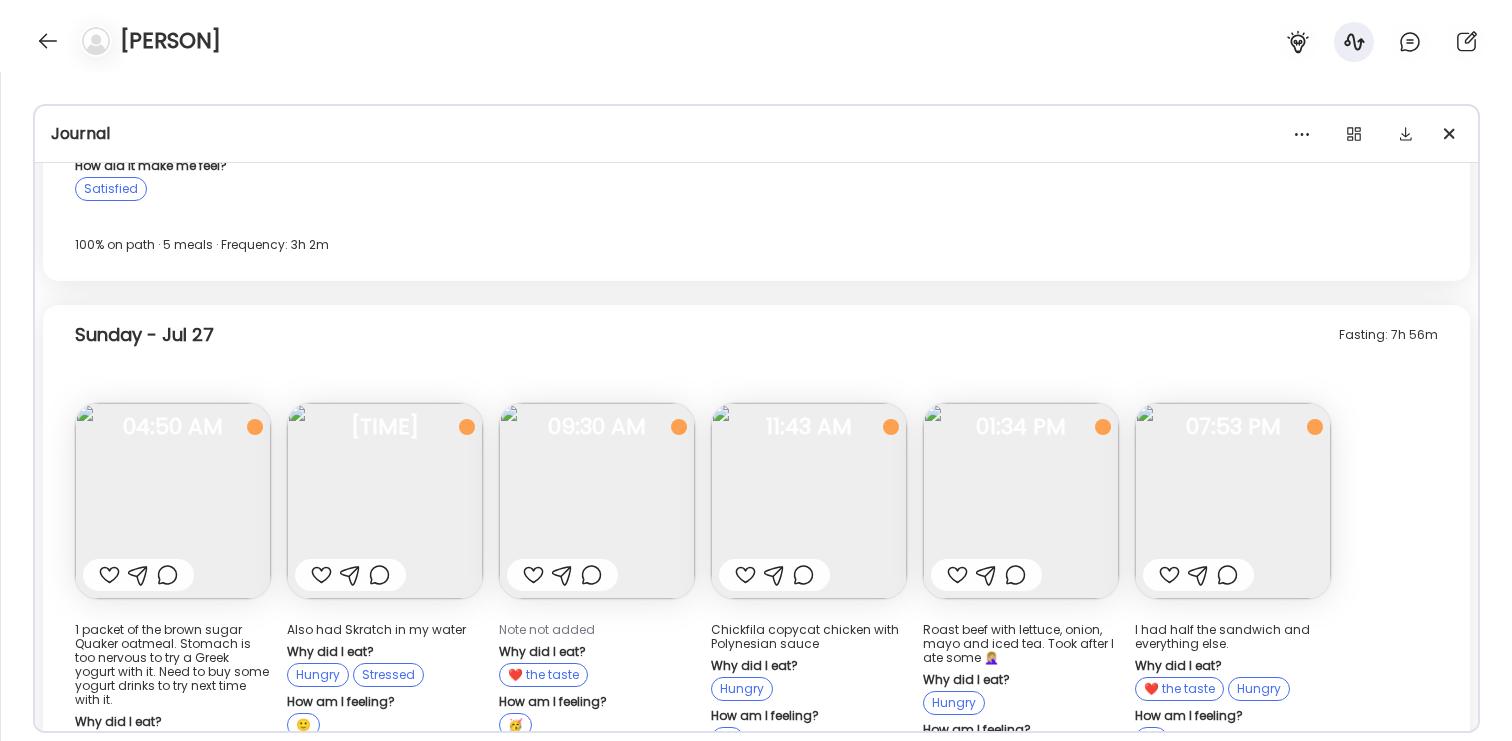 click at bounding box center (597, 501) 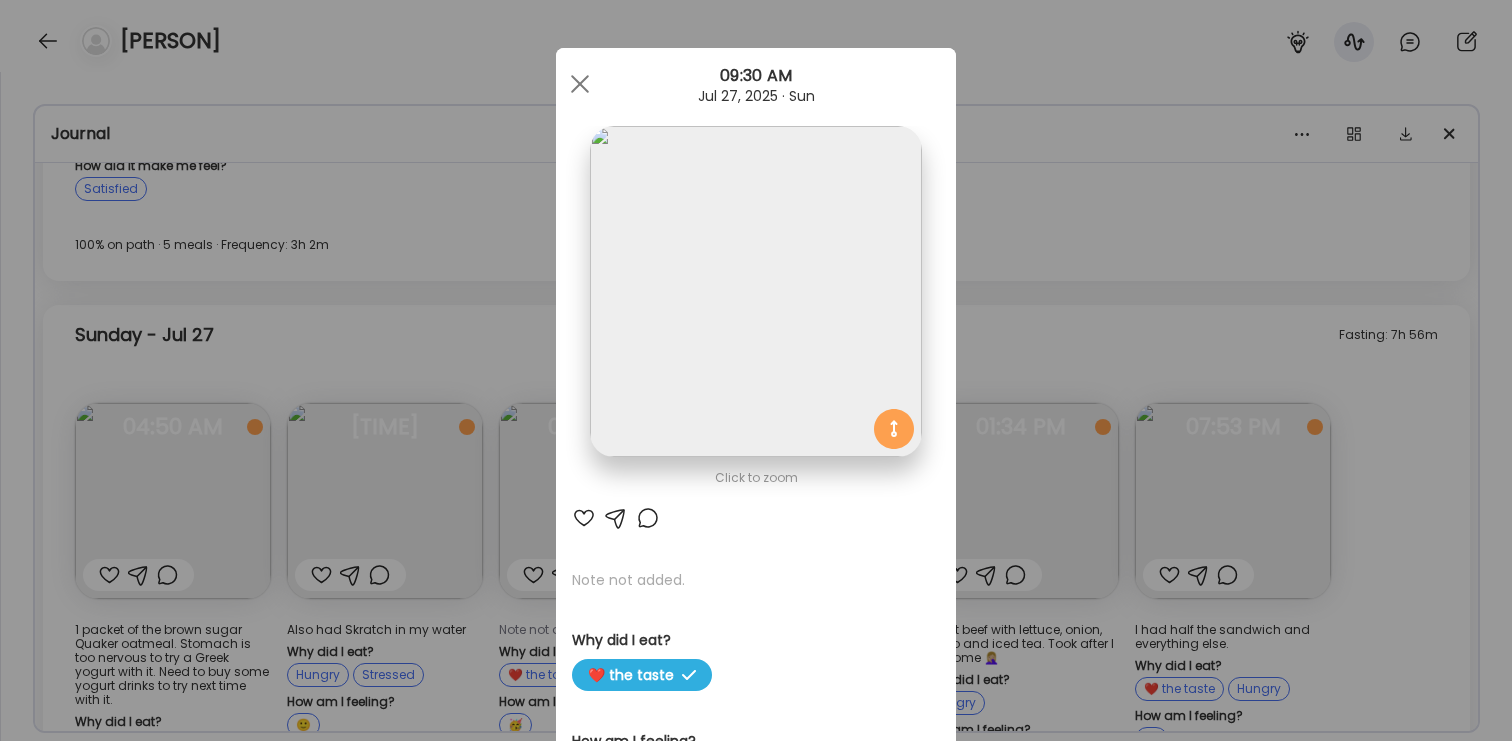 click on "Ate Coach Dashboard
Wahoo! It’s official
Take a moment to set up your Coach Profile to give your clients a smooth onboarding experience.
Skip Set up coach profile
Ate Coach Dashboard
1 Image 2 Message 3 Invite
Let’s get you quickly set up
Add a headshot or company logo for client recognition
Skip Next
Ate Coach Dashboard
1 Image 2 Message 3 Invite
Customize your welcome message
This page will be the first thing your clients will see. Add a welcome message to personalize their experience.
Header 32" at bounding box center [756, 370] 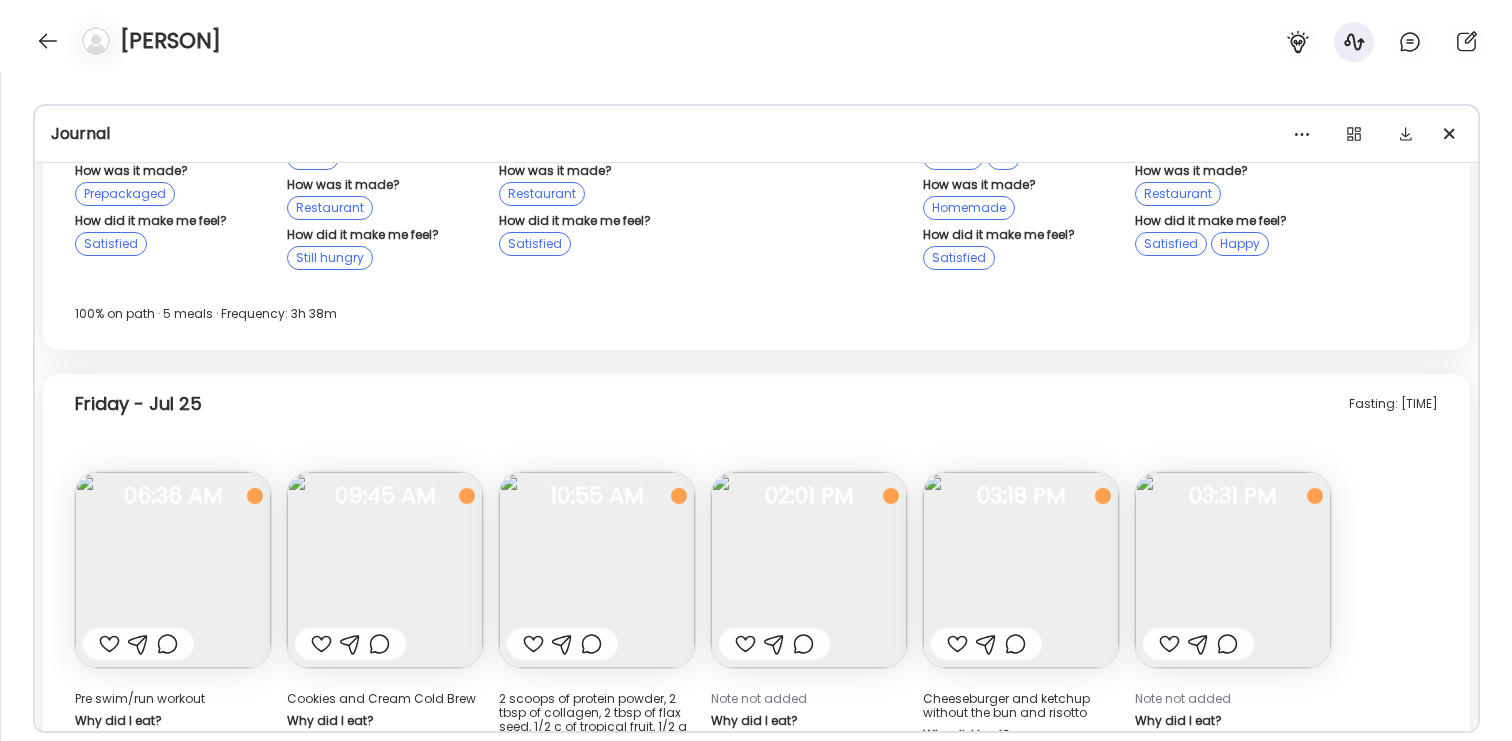 scroll, scrollTop: 10560, scrollLeft: 0, axis: vertical 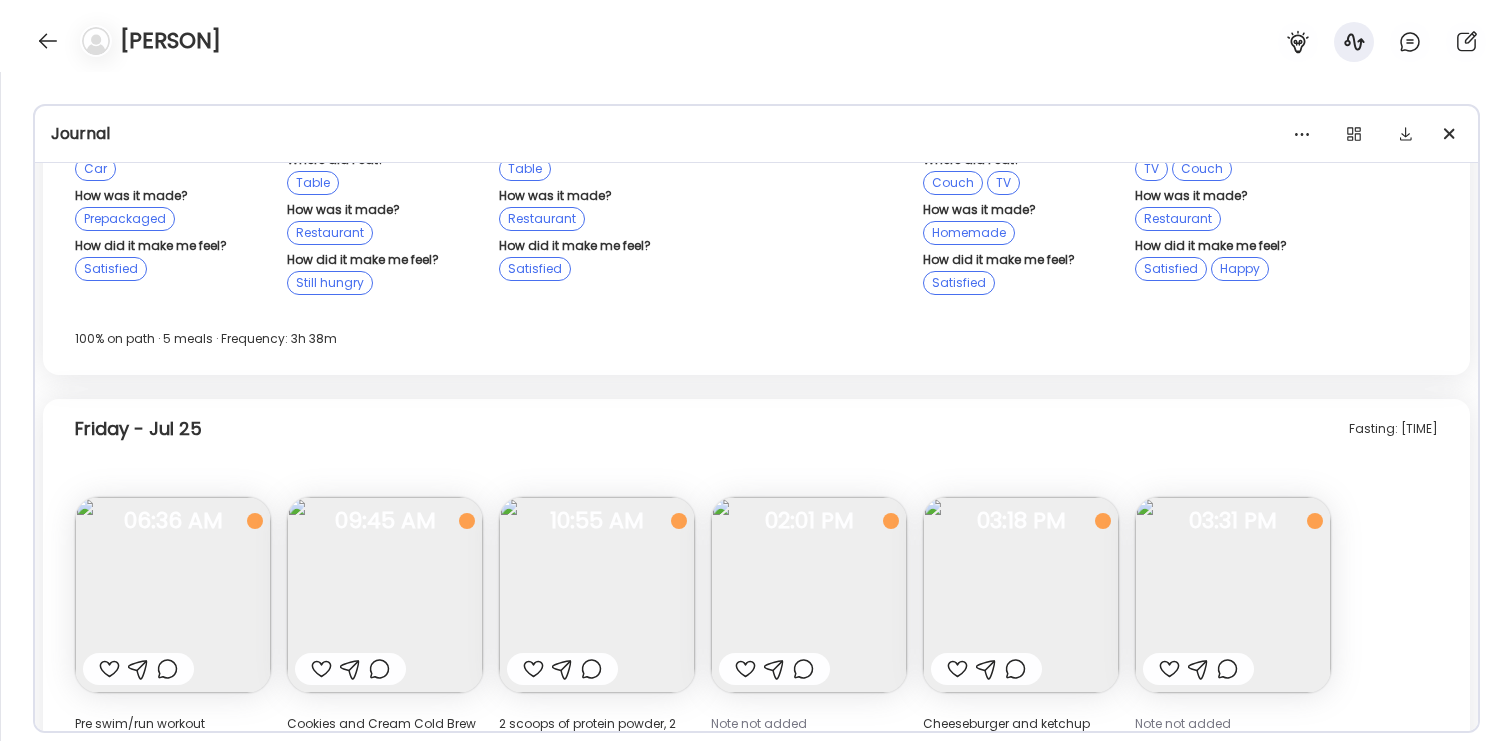 click at bounding box center [385, 595] 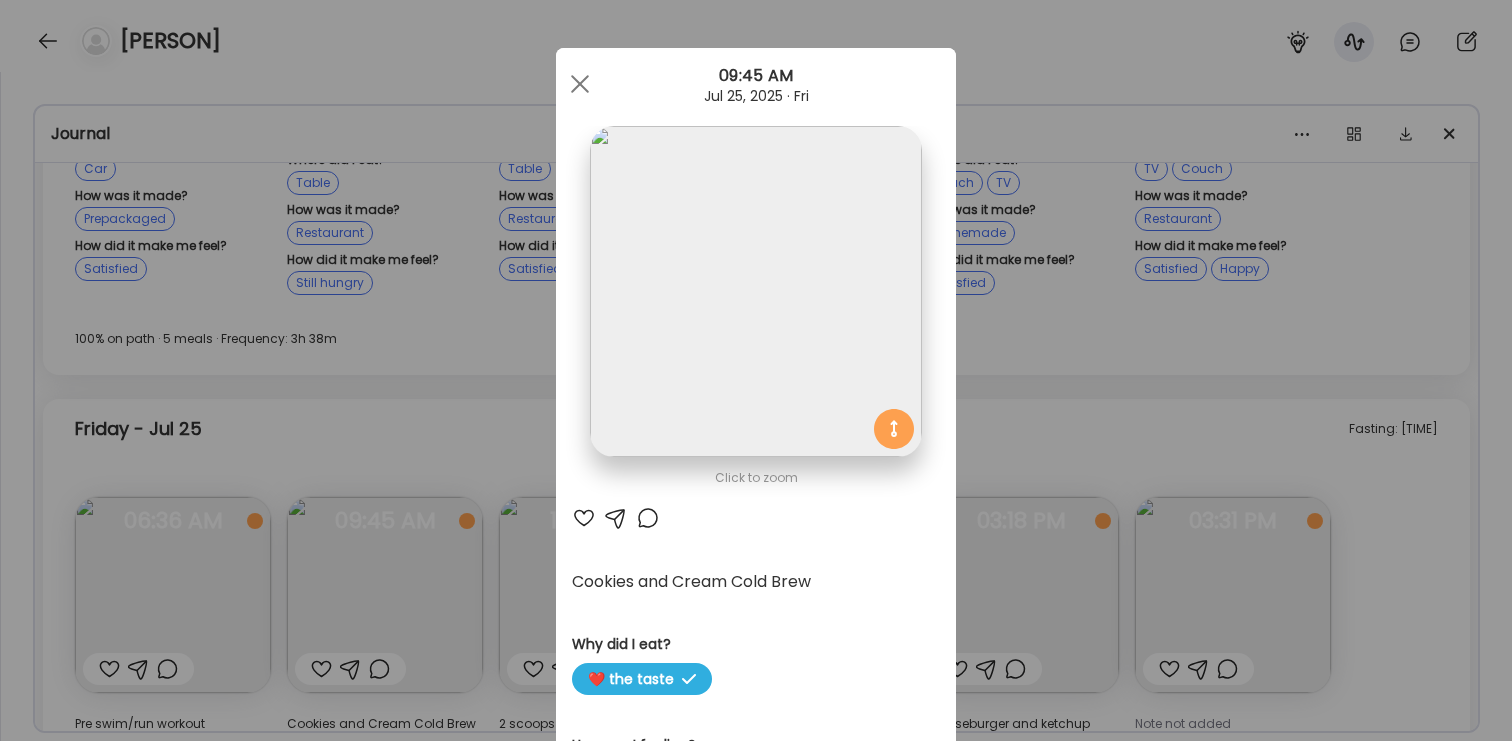 click on "Ate Coach Dashboard
Wahoo! It’s official
Take a moment to set up your Coach Profile to give your clients a smooth onboarding experience.
Skip Set up coach profile
Ate Coach Dashboard
1 Image 2 Message 3 Invite
Let’s get you quickly set up
Add a headshot or company logo for client recognition
Skip Next
Ate Coach Dashboard
1 Image 2 Message 3 Invite
Customize your welcome message
This page will be the first thing your clients will see. Add a welcome message to personalize their experience.
Header 32" at bounding box center (756, 370) 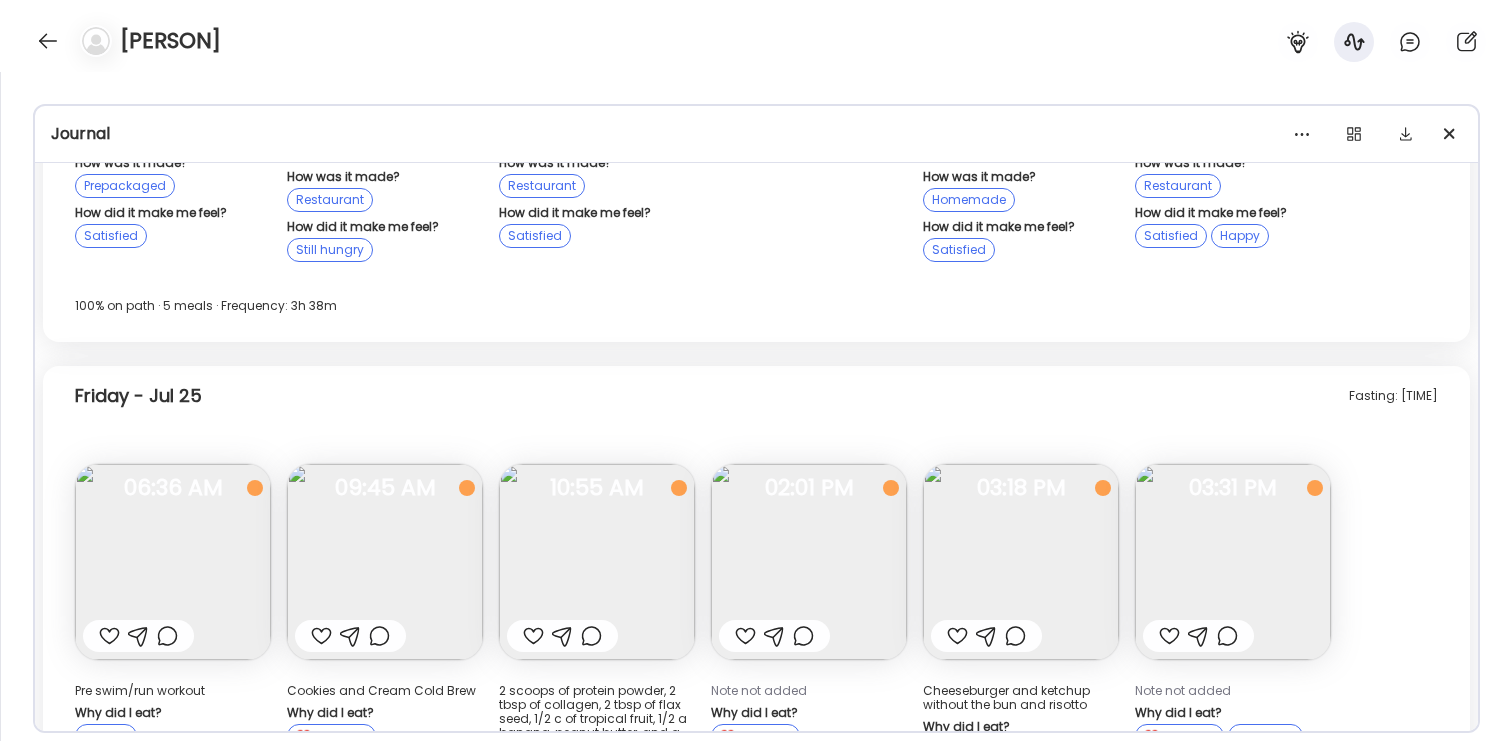 scroll, scrollTop: 10594, scrollLeft: 0, axis: vertical 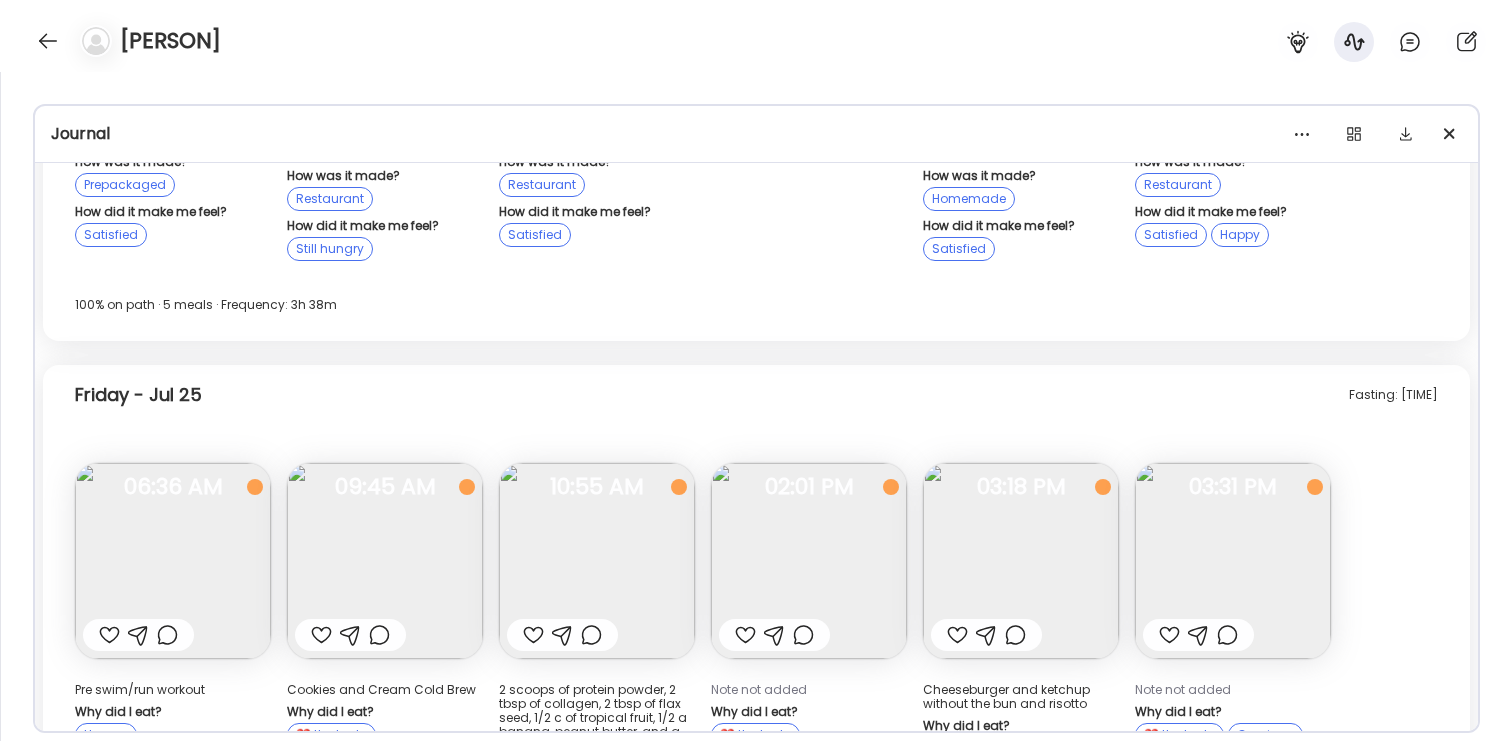 click at bounding box center (597, 561) 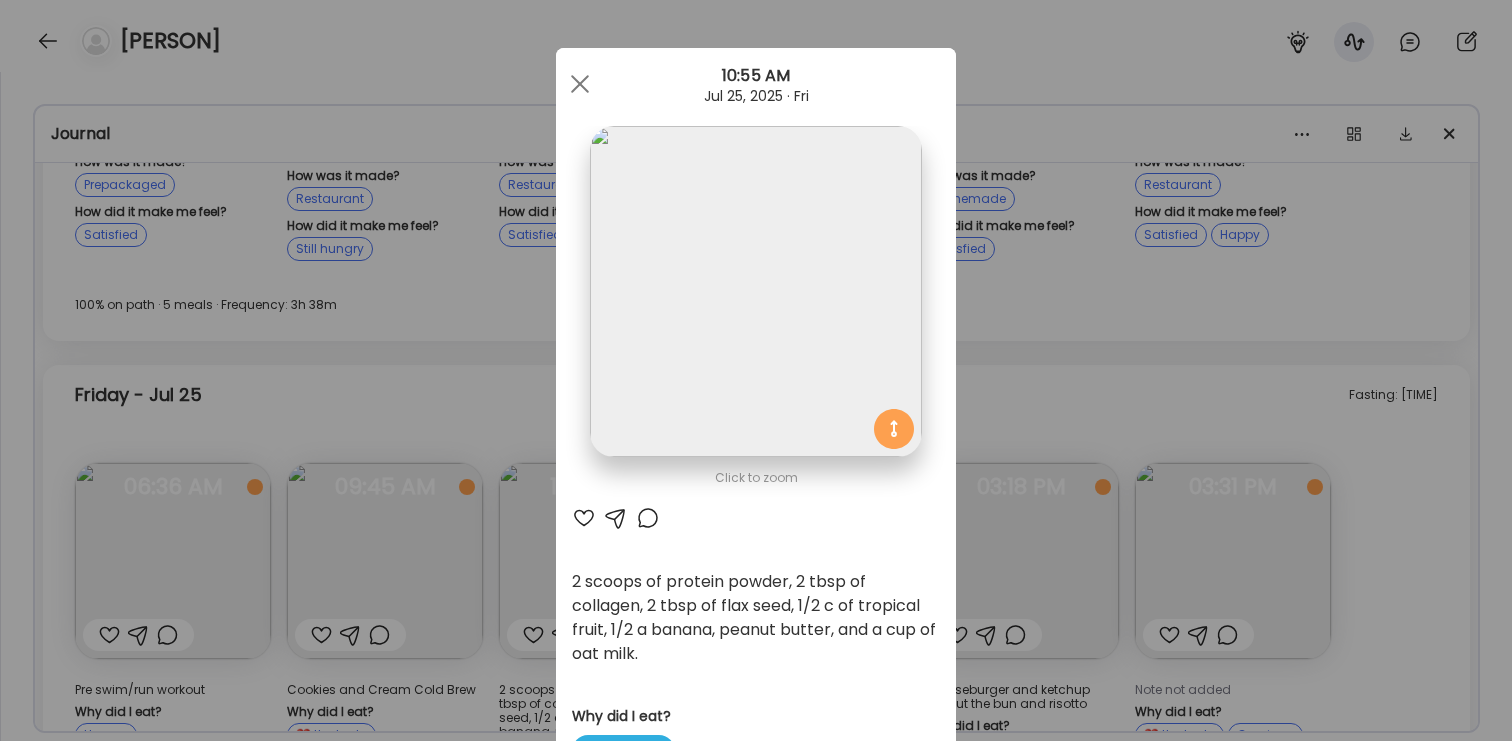 click on "Ate Coach Dashboard
Wahoo! It’s official
Take a moment to set up your Coach Profile to give your clients a smooth onboarding experience.
Skip Set up coach profile
Ate Coach Dashboard
1 Image 2 Message 3 Invite
Let’s get you quickly set up
Add a headshot or company logo for client recognition
Skip Next
Ate Coach Dashboard
1 Image 2 Message 3 Invite
Customize your welcome message
This page will be the first thing your clients will see. Add a welcome message to personalize their experience.
Header 32" at bounding box center (756, 370) 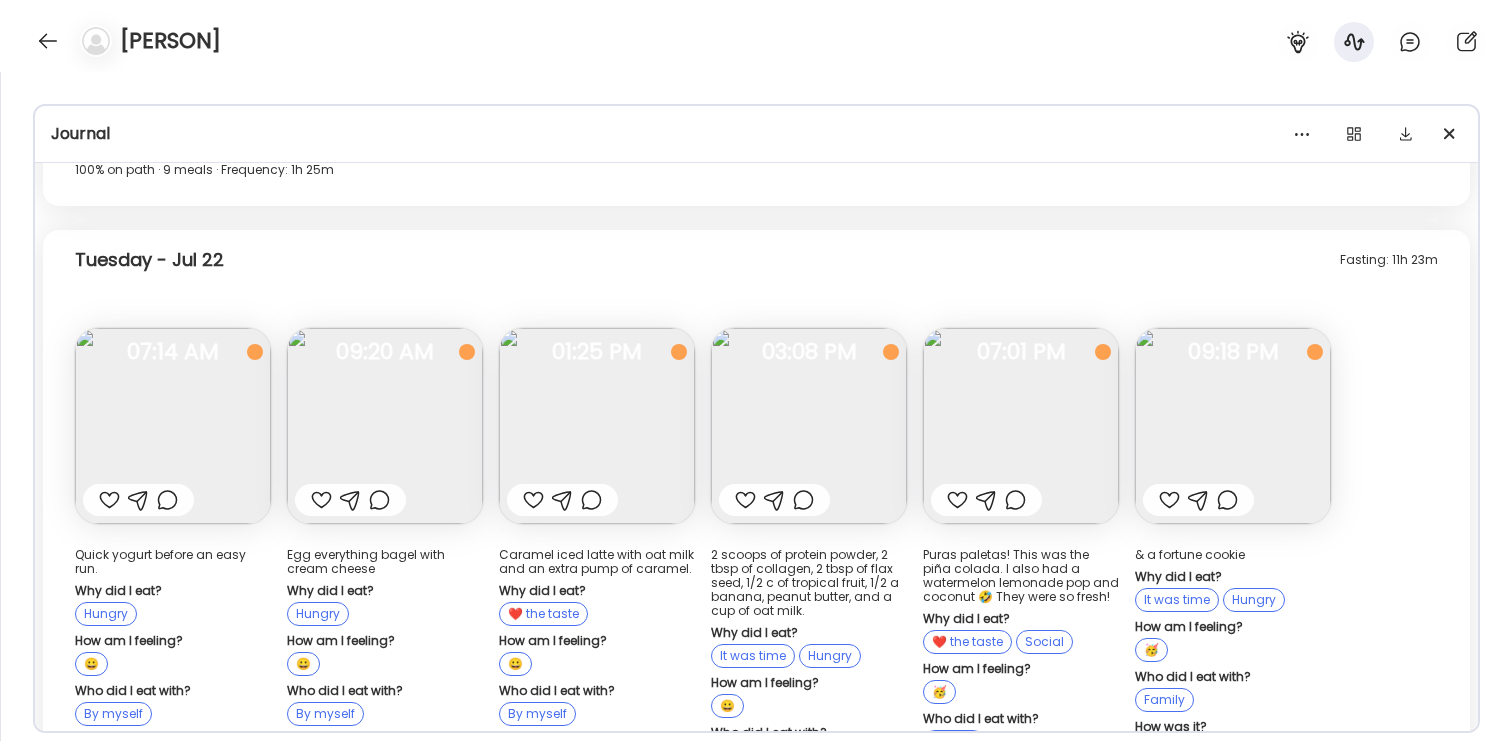 scroll, scrollTop: 7575, scrollLeft: 0, axis: vertical 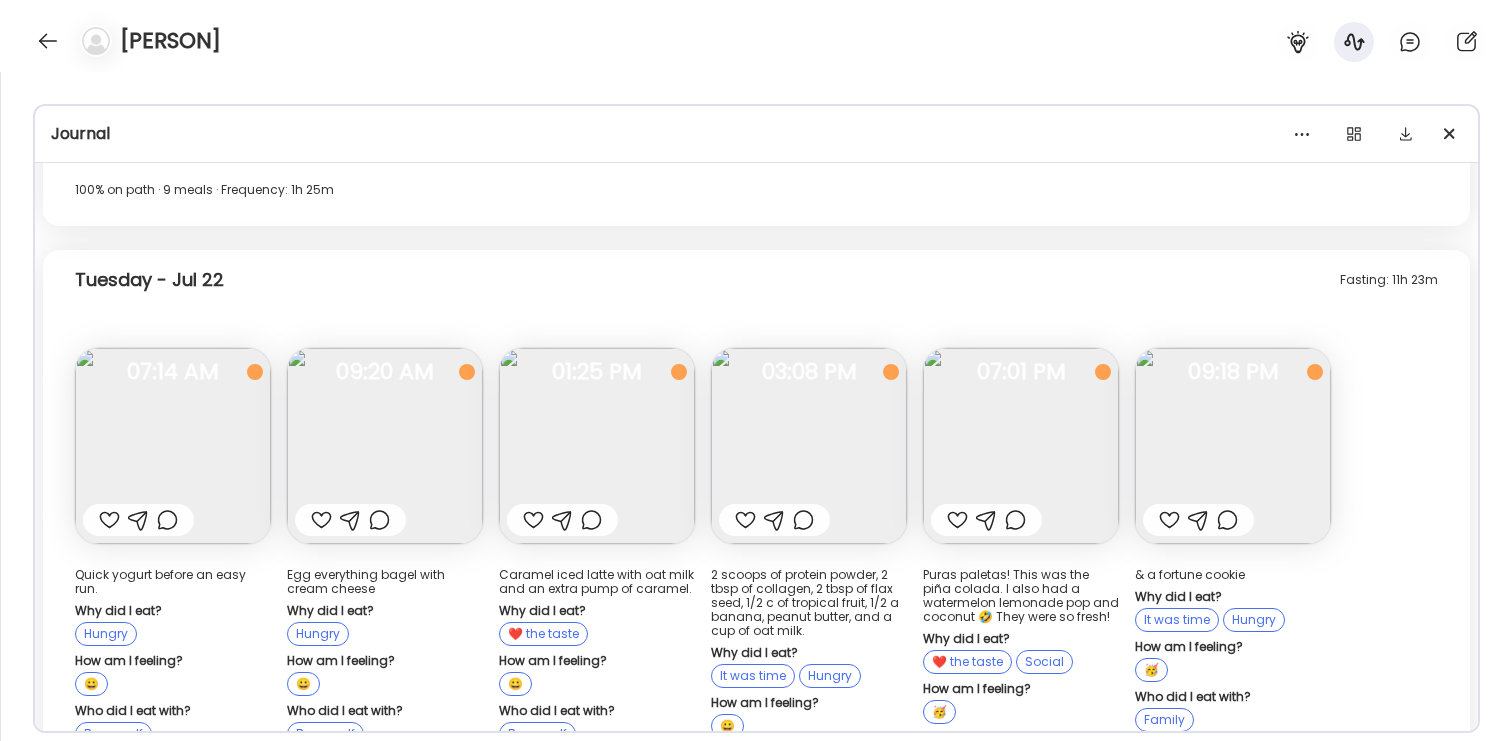 click at bounding box center [1021, 446] 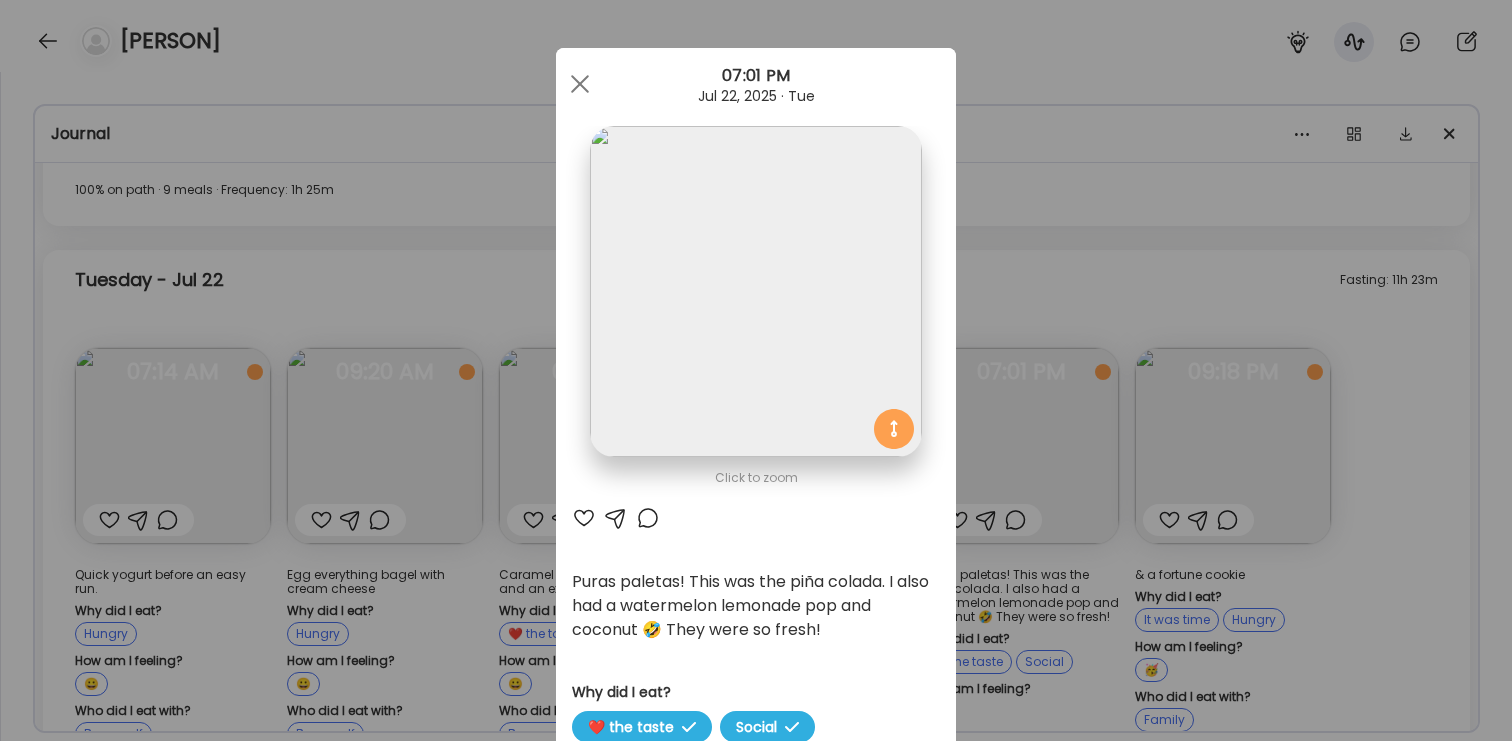 click on "Ate Coach Dashboard
Wahoo! It’s official
Take a moment to set up your Coach Profile to give your clients a smooth onboarding experience.
Skip Set up coach profile
Ate Coach Dashboard
1 Image 2 Message 3 Invite
Let’s get you quickly set up
Add a headshot or company logo for client recognition
Skip Next
Ate Coach Dashboard
1 Image 2 Message 3 Invite
Customize your welcome message
This page will be the first thing your clients will see. Add a welcome message to personalize their experience.
Header 32" at bounding box center (756, 370) 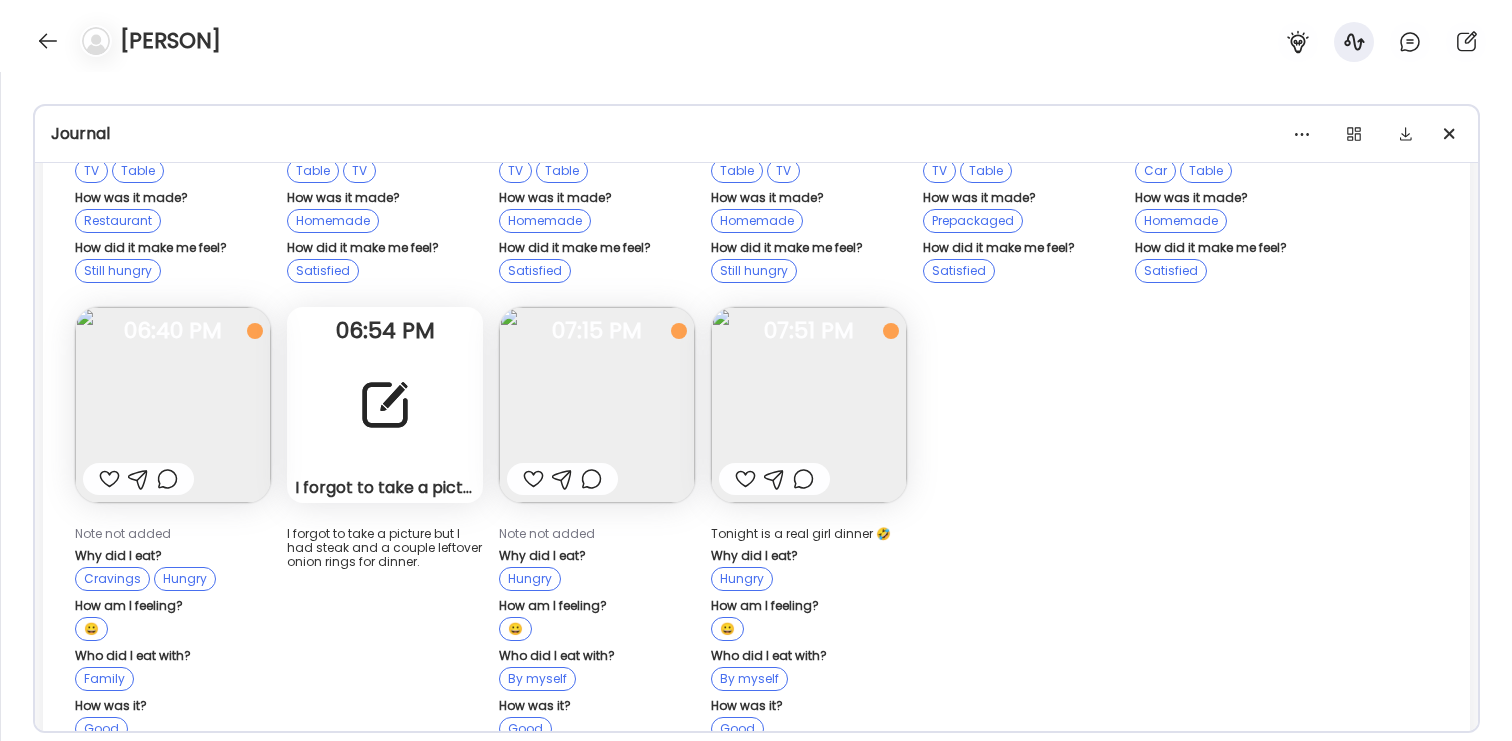 scroll, scrollTop: 6553, scrollLeft: 0, axis: vertical 